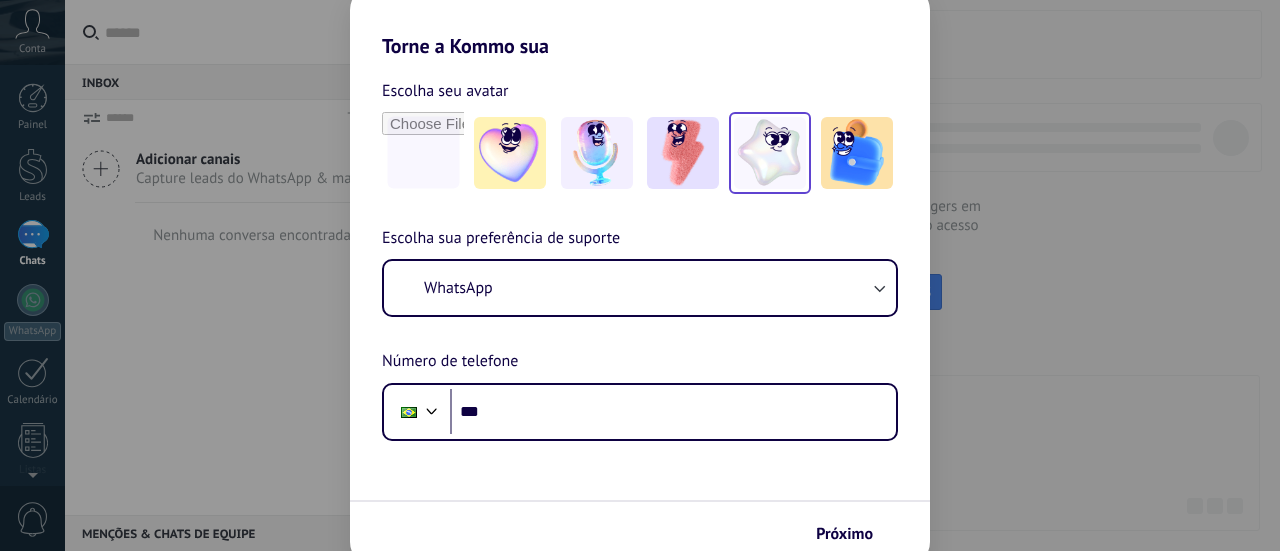 scroll, scrollTop: 0, scrollLeft: 0, axis: both 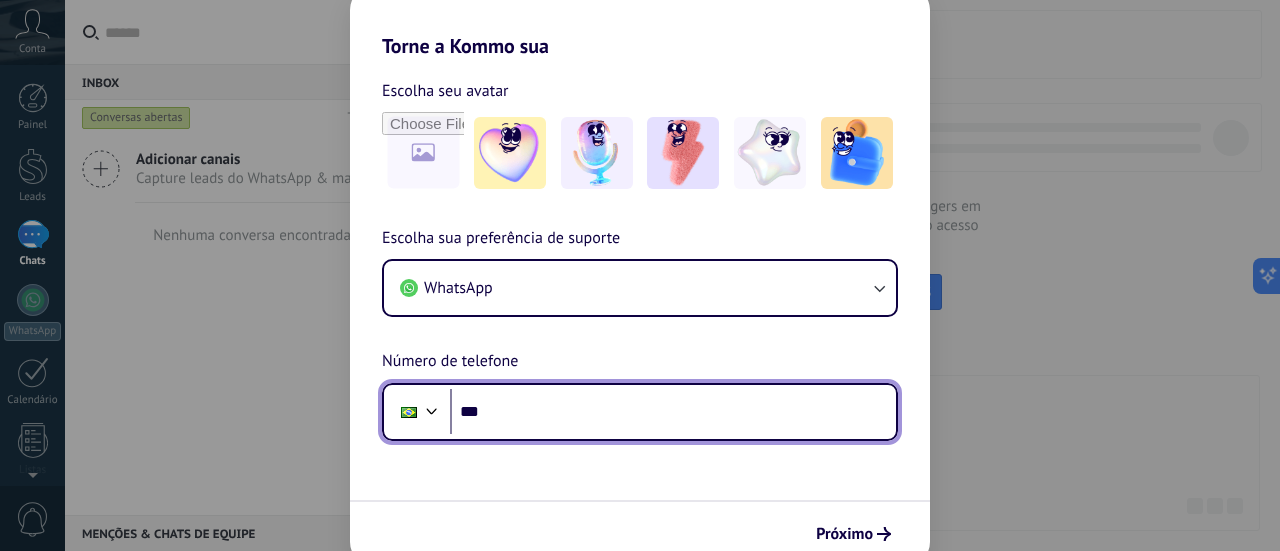 click on "***" at bounding box center [673, 412] 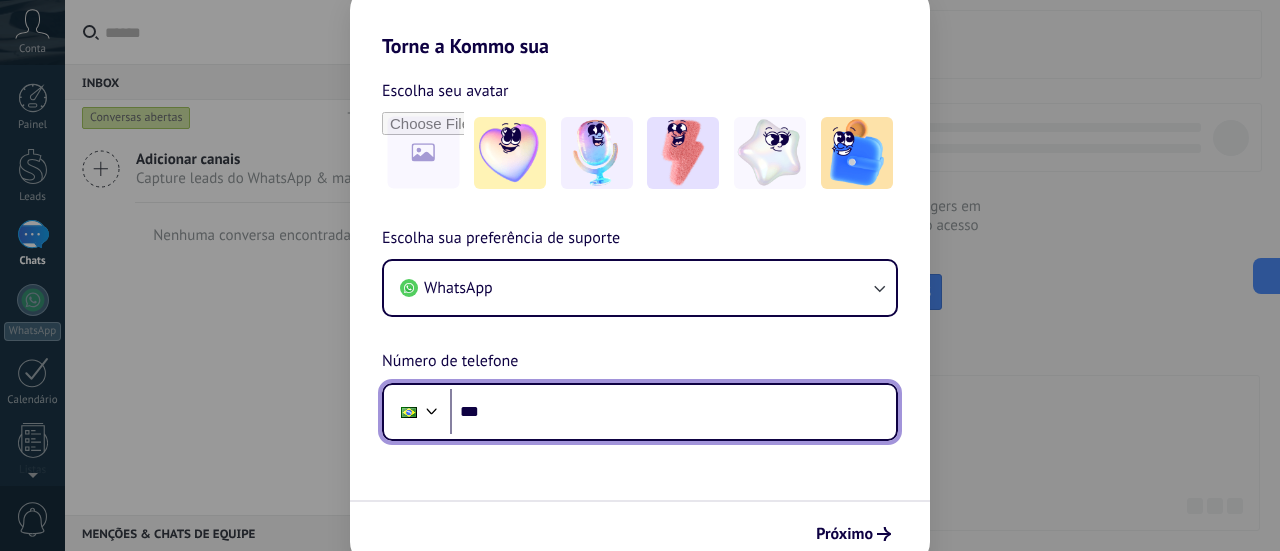 click on "***" at bounding box center (673, 412) 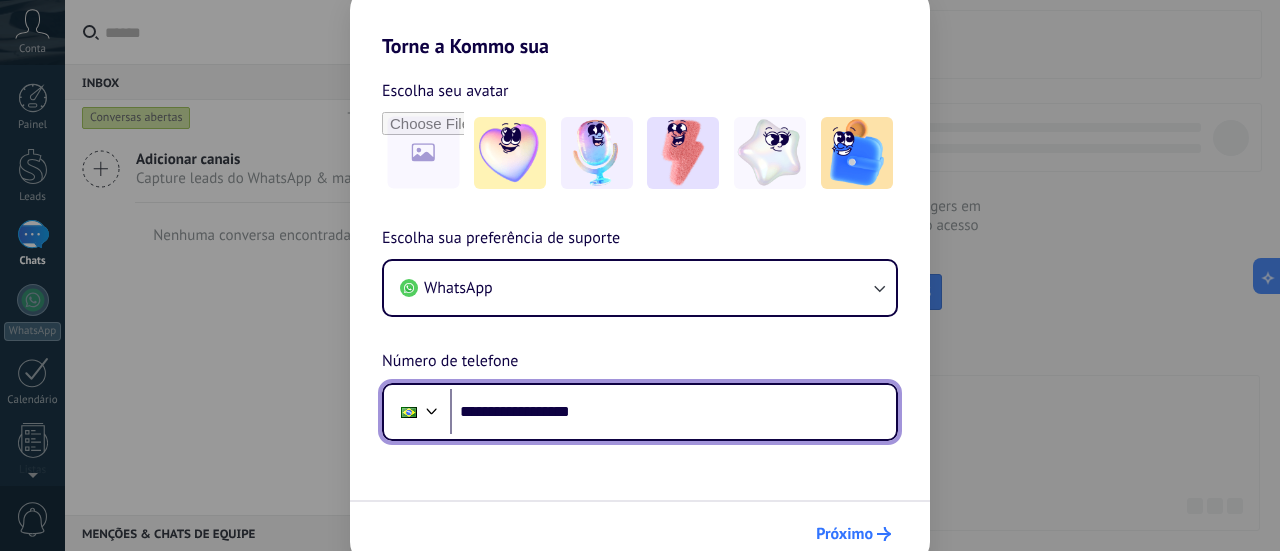 type on "**********" 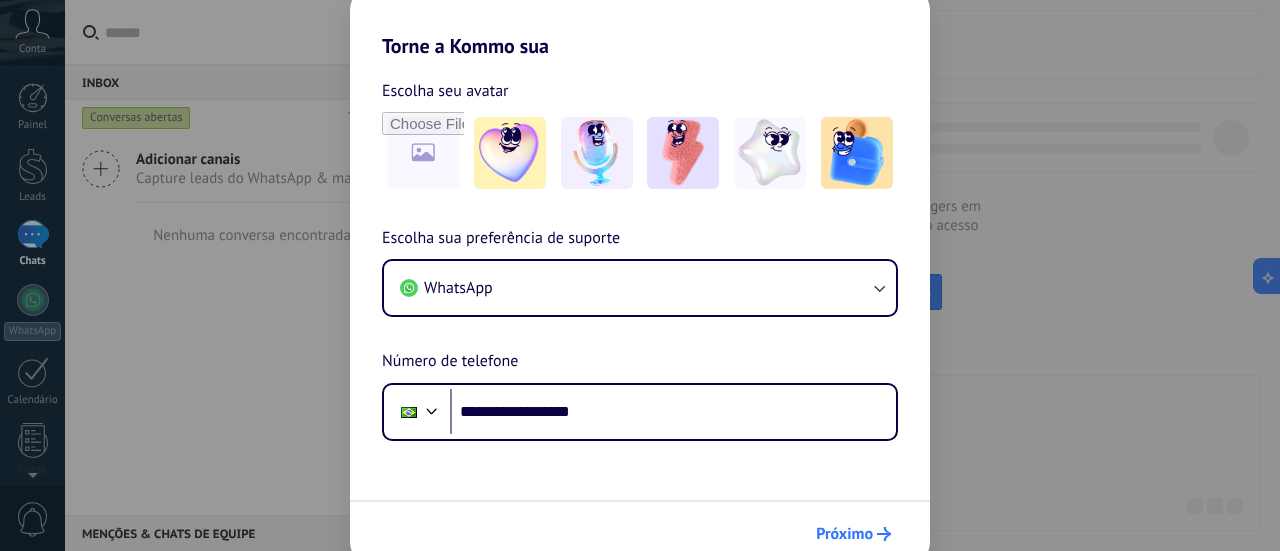 click on "Próximo" at bounding box center [844, 534] 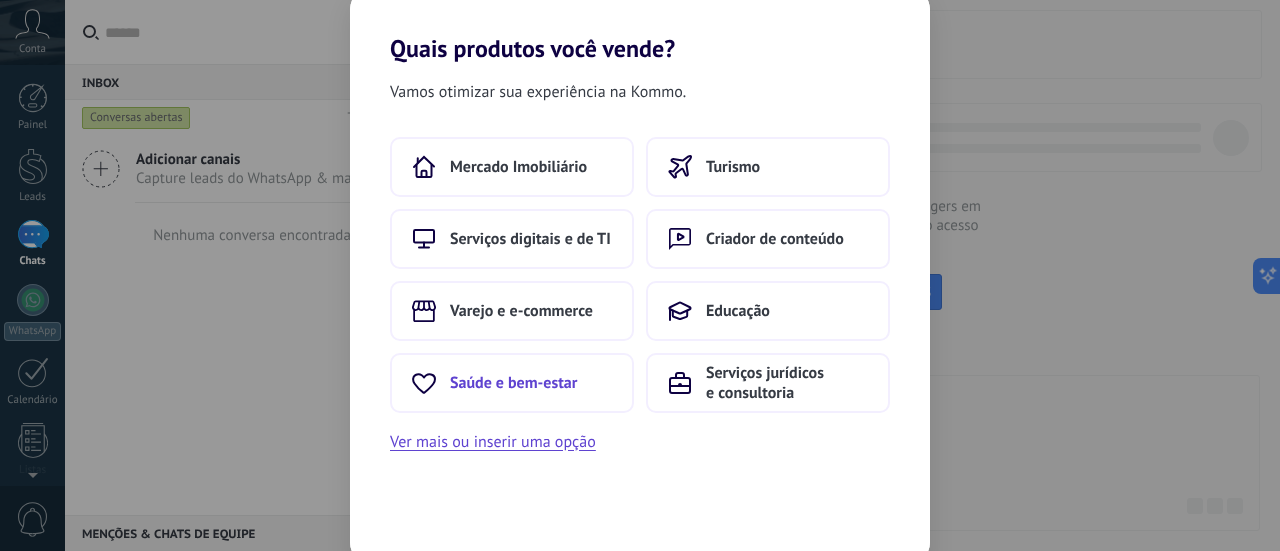 click on "Saúde e bem-estar" at bounding box center [513, 383] 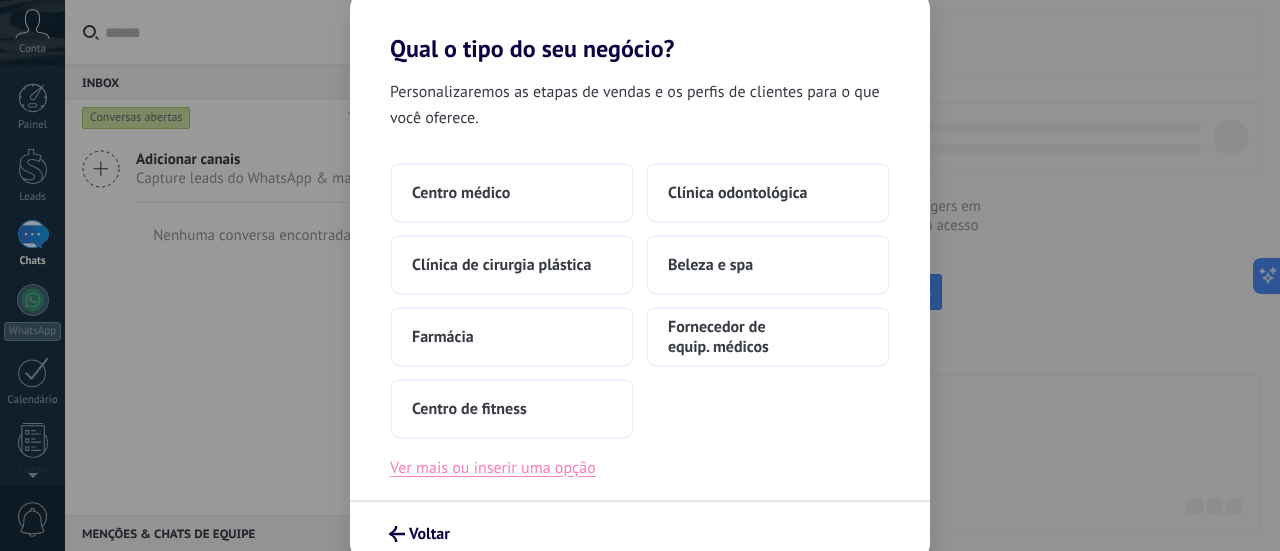 click on "Ver mais ou inserir uma opção" at bounding box center [493, 468] 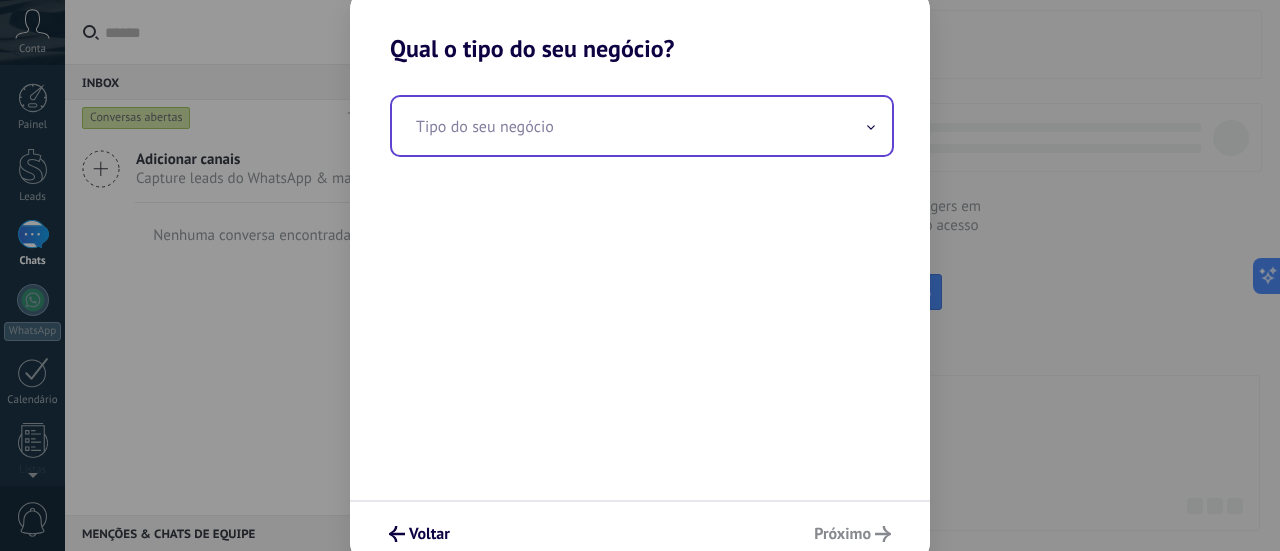 click at bounding box center [642, 126] 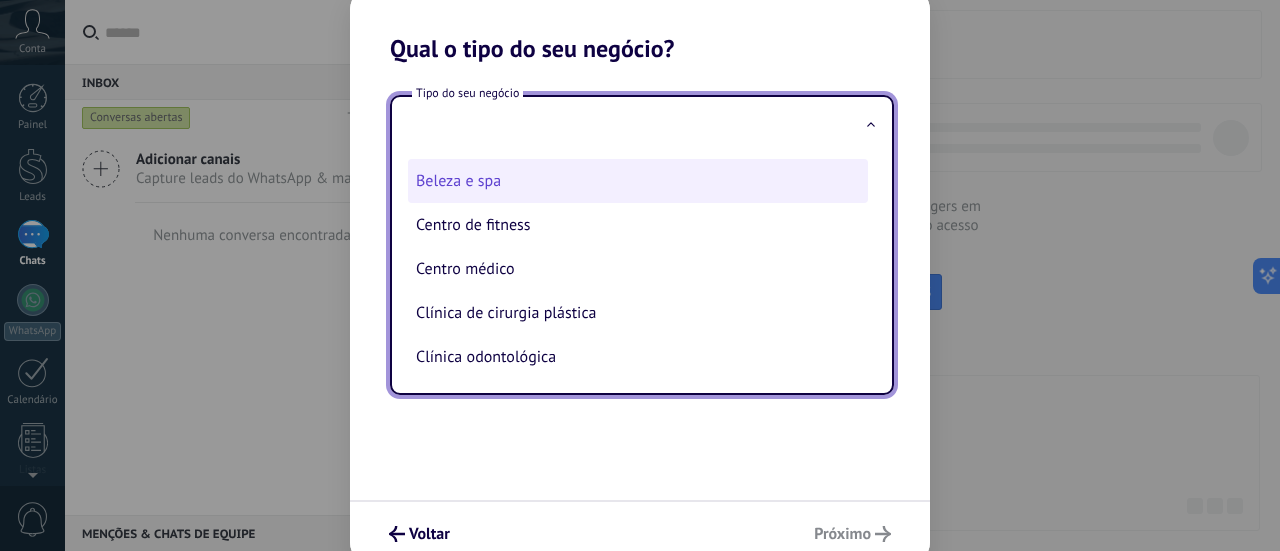 click on "Beleza e spa" at bounding box center (638, 181) 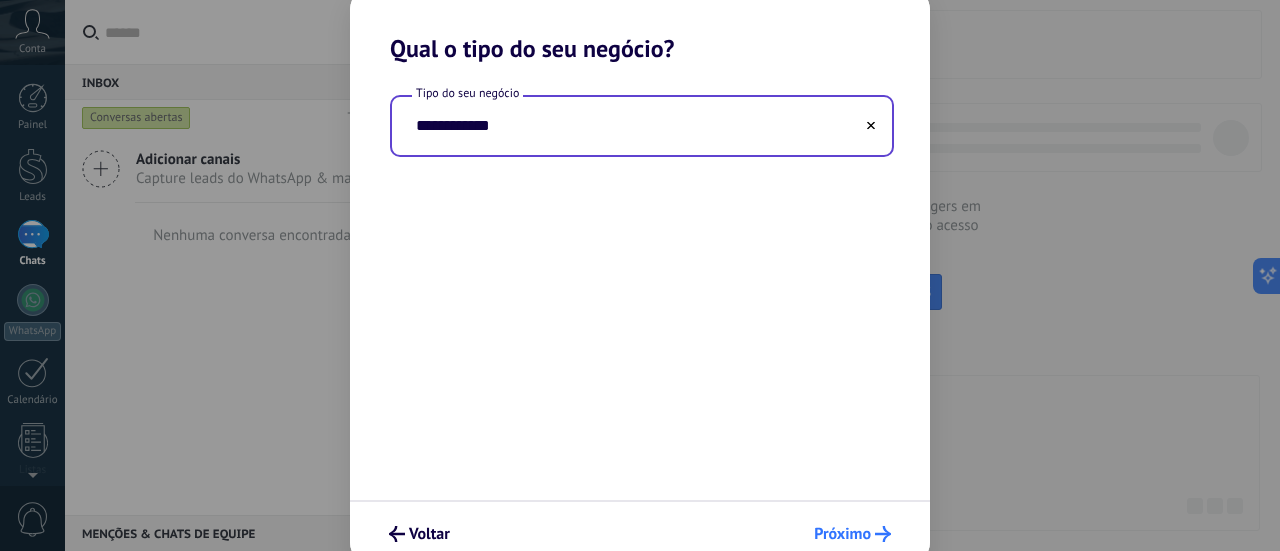 click on "Próximo" at bounding box center (842, 534) 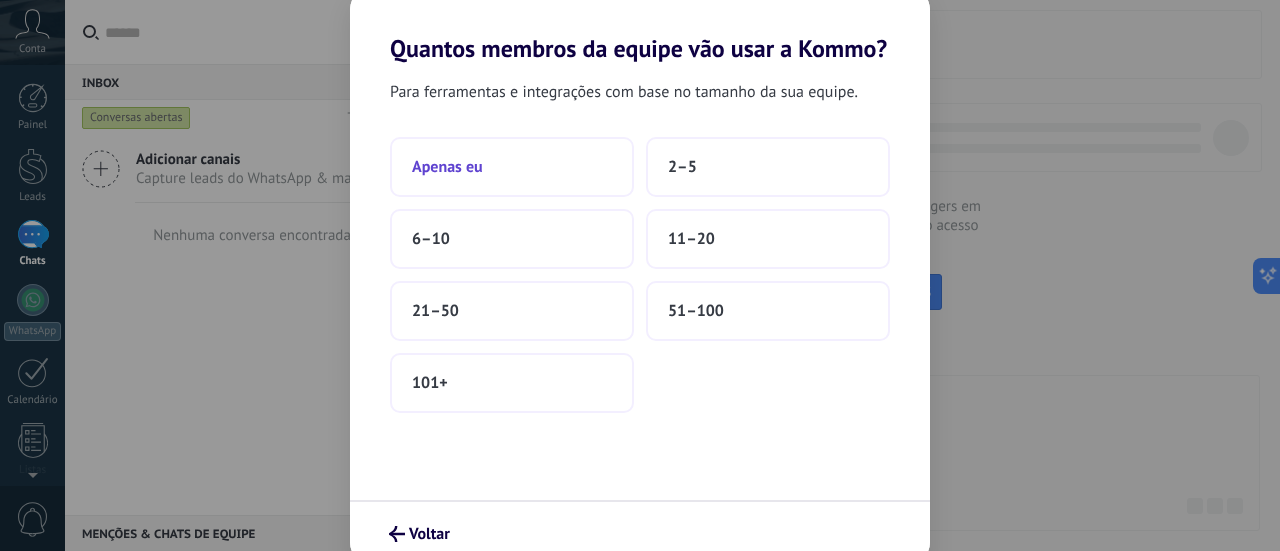 click on "Apenas eu" at bounding box center (512, 167) 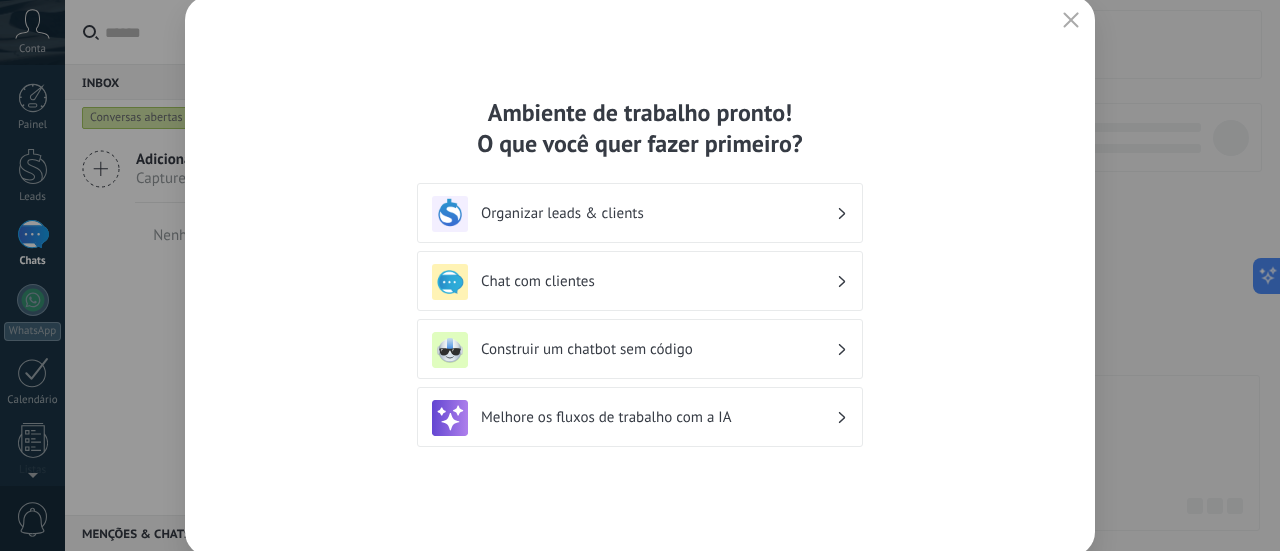 click on "Chat com clientes" at bounding box center (658, 281) 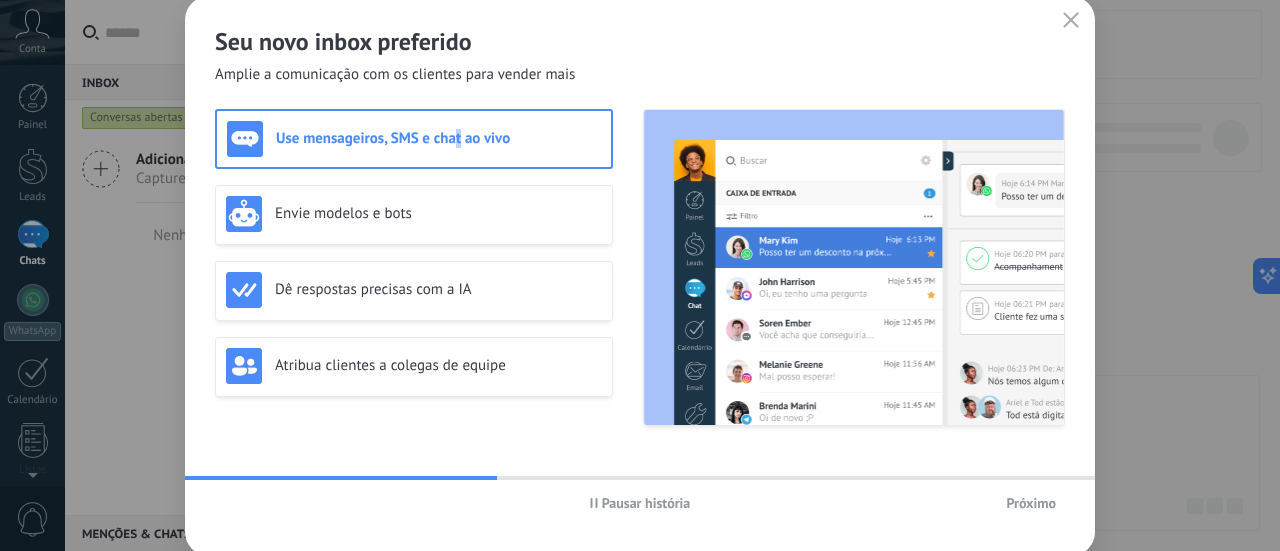 click on "Use mensageiros, SMS e chat ao vivo" at bounding box center [438, 138] 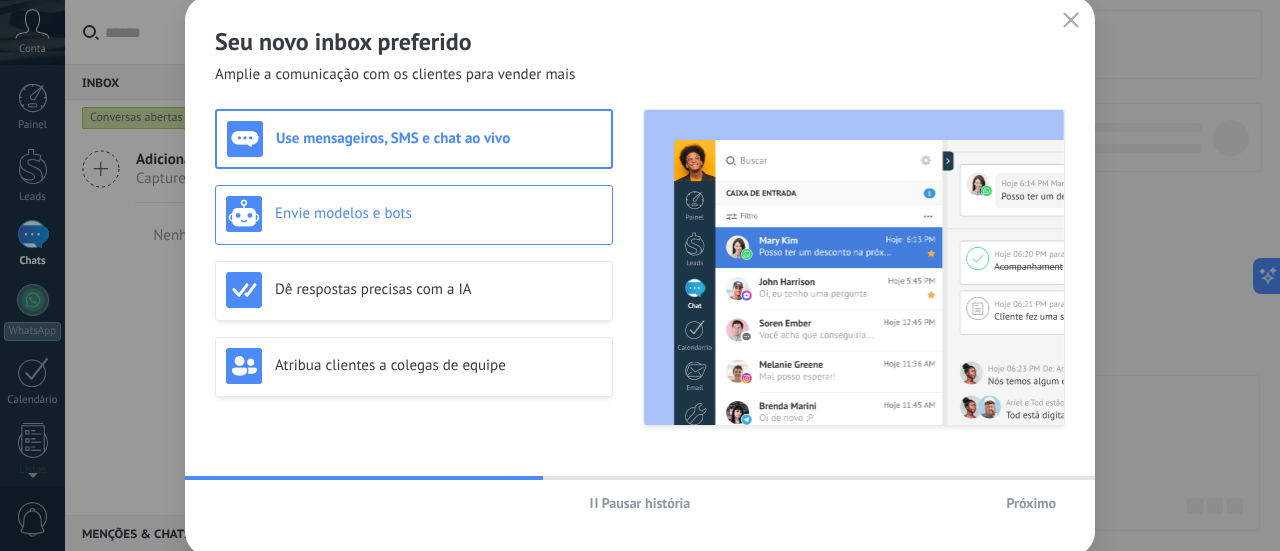 click on "Envie modelos e bots" at bounding box center [438, 213] 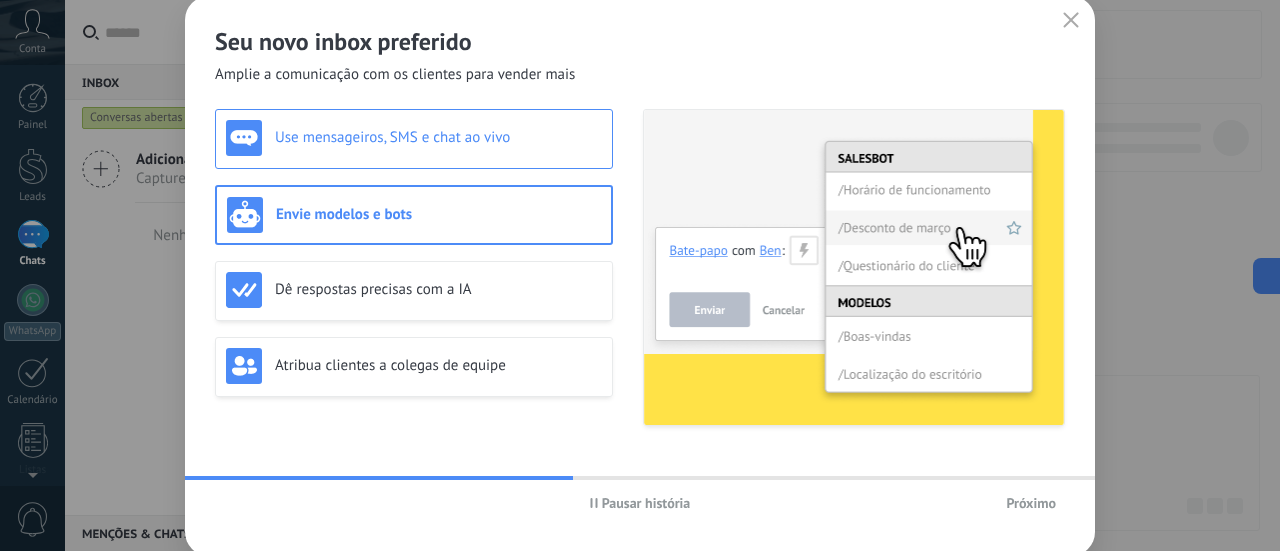 click on "Use mensageiros, SMS e chat ao vivo" at bounding box center (438, 137) 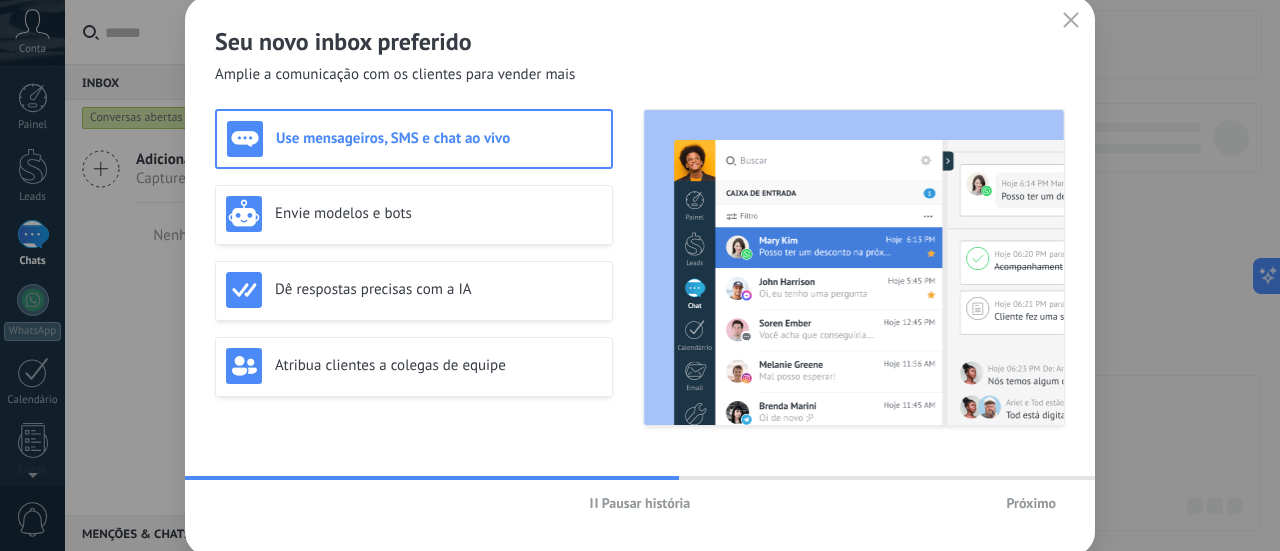click on "Próximo" at bounding box center [1031, 503] 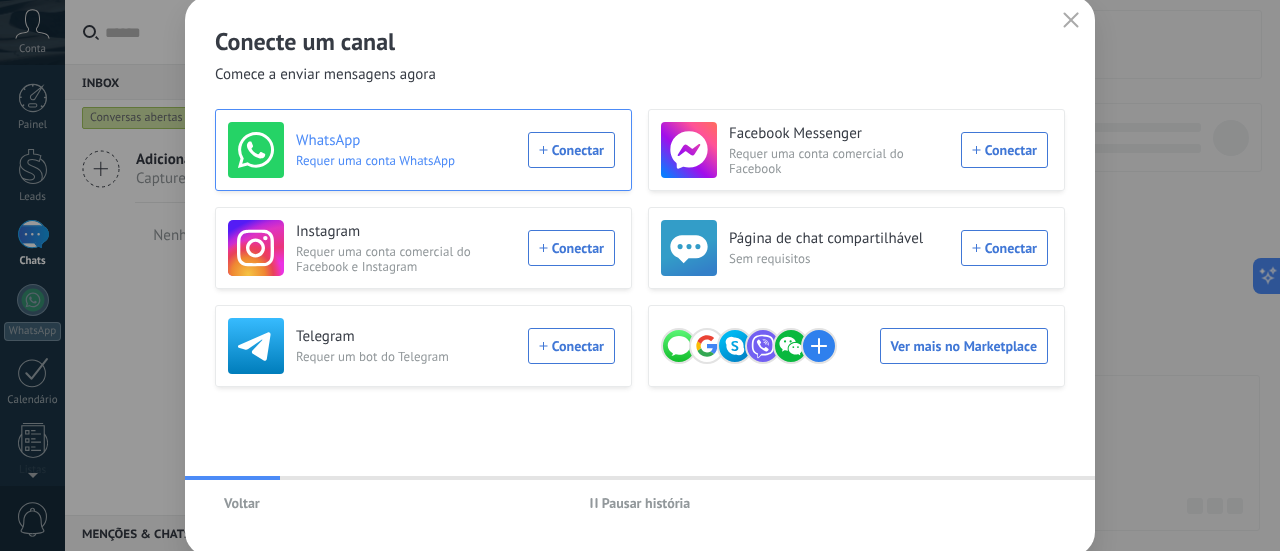 click on "WhatsApp Requer uma conta WhatsApp Conectar" at bounding box center [421, 150] 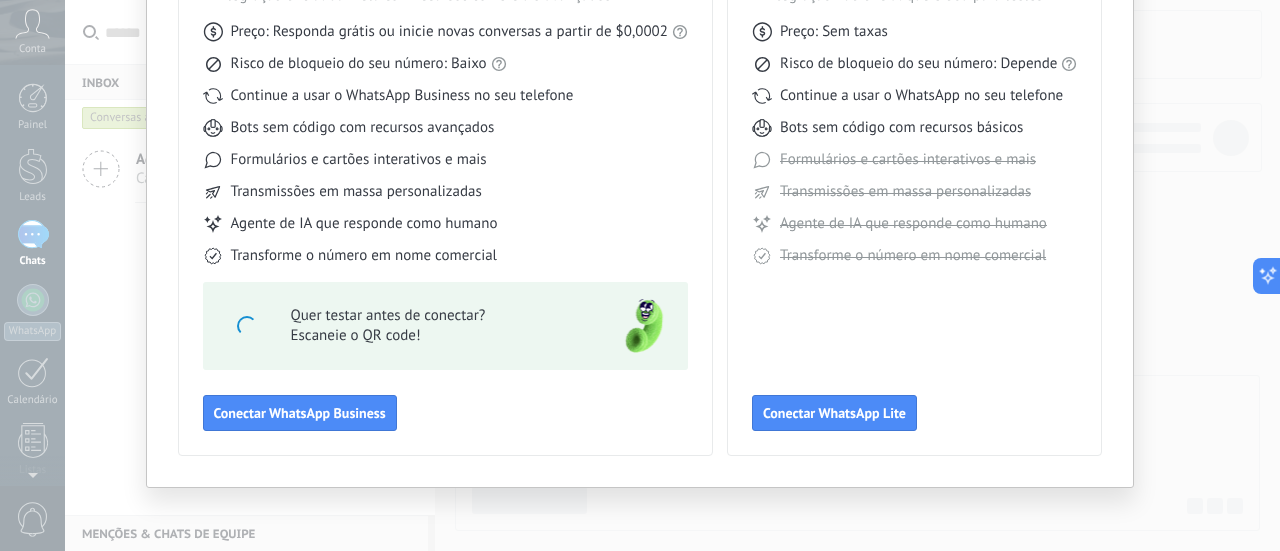 scroll, scrollTop: 233, scrollLeft: 0, axis: vertical 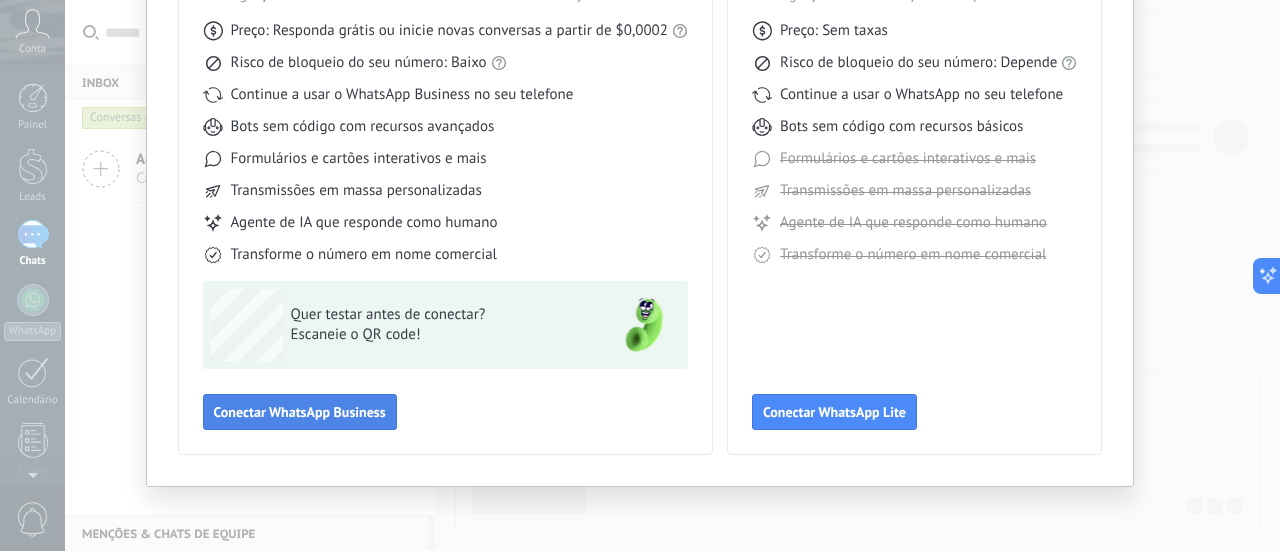 click on "Conectar WhatsApp Business" at bounding box center [300, 412] 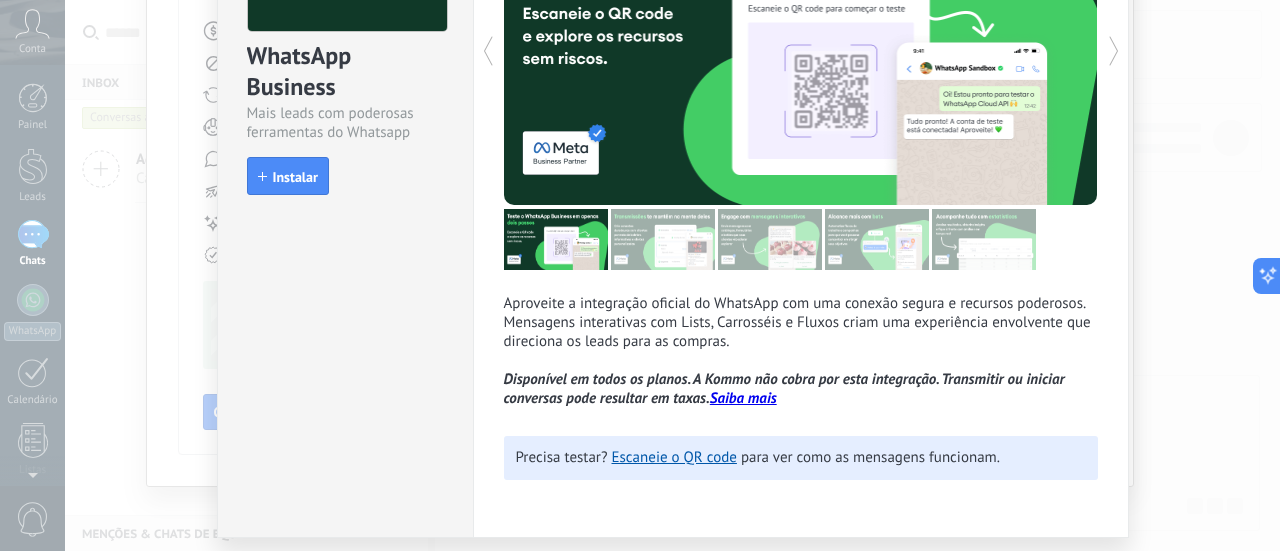 scroll, scrollTop: 267, scrollLeft: 0, axis: vertical 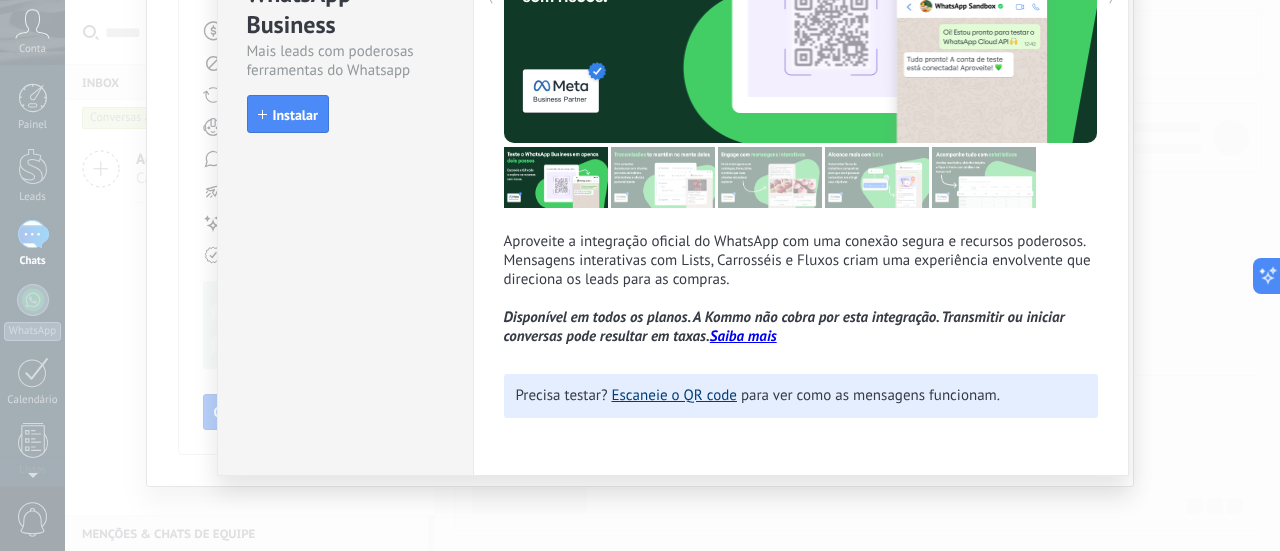 click on "Escaneie o QR code" at bounding box center [674, 395] 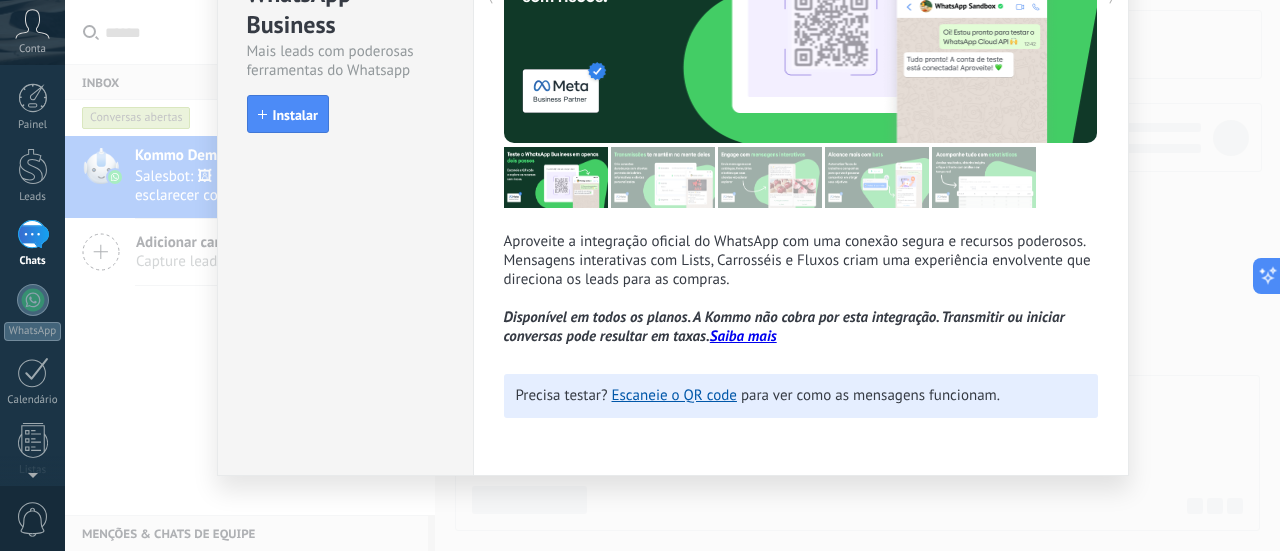 scroll, scrollTop: 0, scrollLeft: 0, axis: both 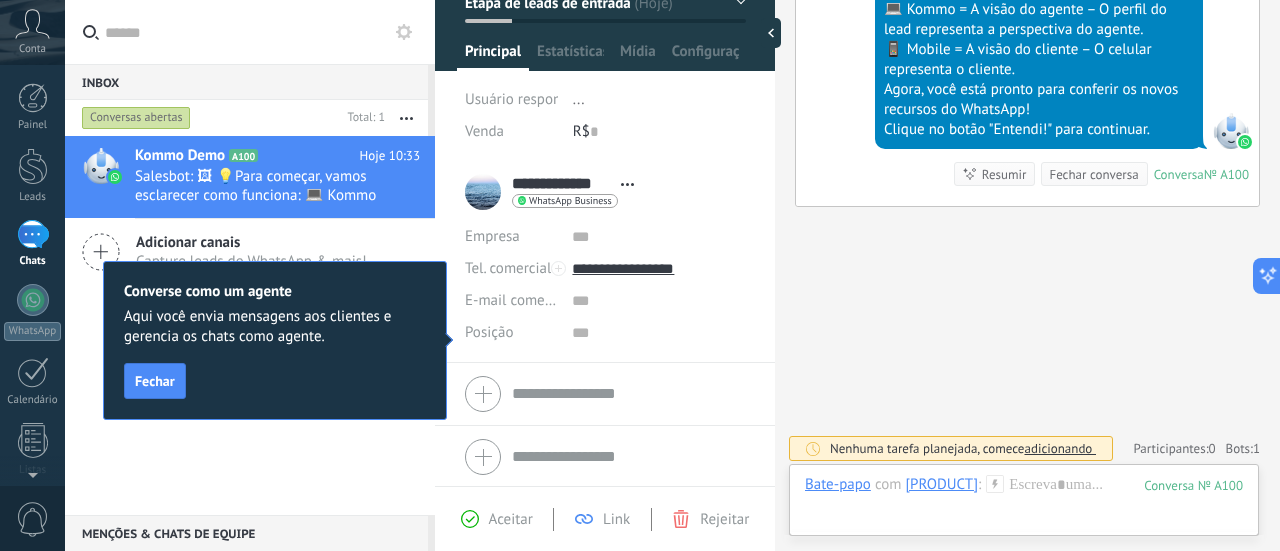 click on "Buscar Carregar mais Hoje Hoje Criar:  2  eventos   Expandir Hoje 10:33 Vegetal Creme  Olá! Estou pronto para testar o WhatsApp na Kommo. Meu código de verificação é [CODE] Conversa  № A100 Conversa № A100 Hoje 10:33 Robô  O valor do campo «Nome»  está definido para «Kommo Demo» Hoje 10:33 Robô  O valor do campo «Telefone»  está definido para «+5511986667316» Vegetal Creme Vegetal Creme  Hoje 10:33 SalesBot (TestBot)  Ler Download Olá! Estou pronto para testar a API de Nuvem do WhatsApp e receber respostas do número de teste. Hoje 10:33 SalesBot (TestBot)  Ler Download 💡Para começar, vamos esclarecer como funciona:   💻 Kommo = A visão do agente – O perfil do lead representa a perspectiva do agente. 📱 Mobile = A visão do cliente – O celular representa o cliente. Agora, você está pronto para conferir os novos recursos do WhatsApp! Clique no botão "Entendi!" para continuar. Conversa  № A100 Conversa № A100 Resumir Resumir Fechar conversa Hoje 10:33 0 1" at bounding box center (1027, -165) 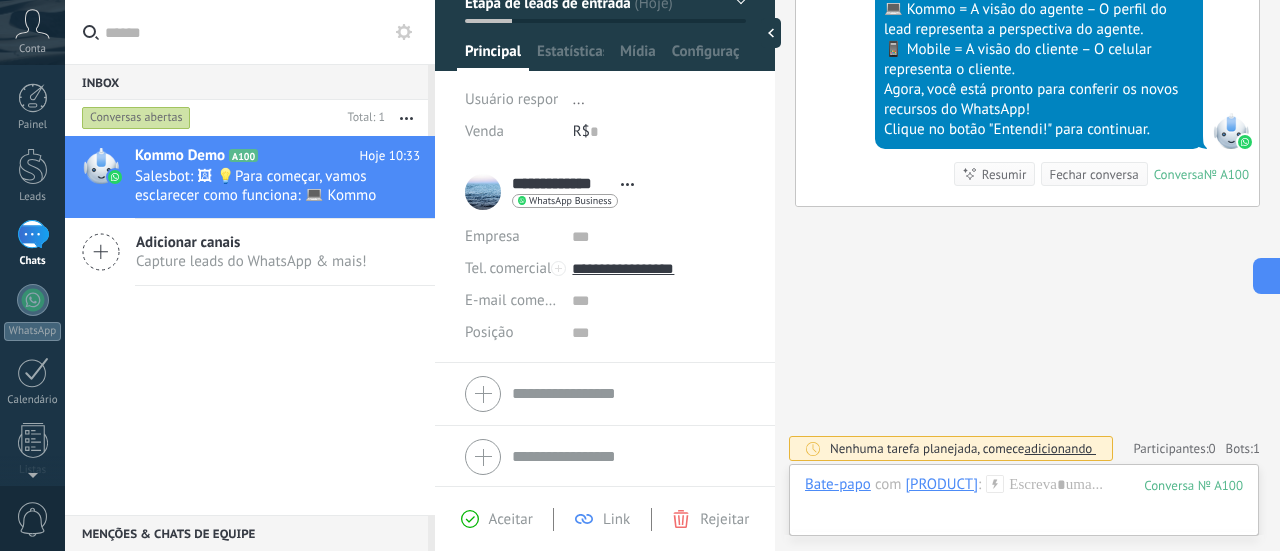 scroll, scrollTop: 0, scrollLeft: 0, axis: both 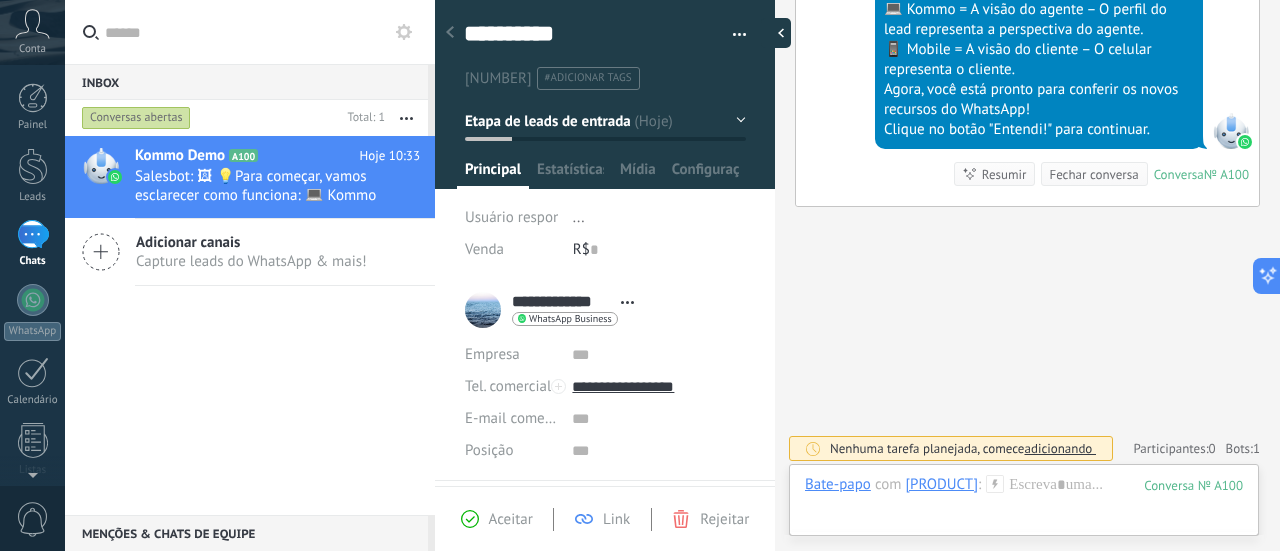 click at bounding box center (776, 33) 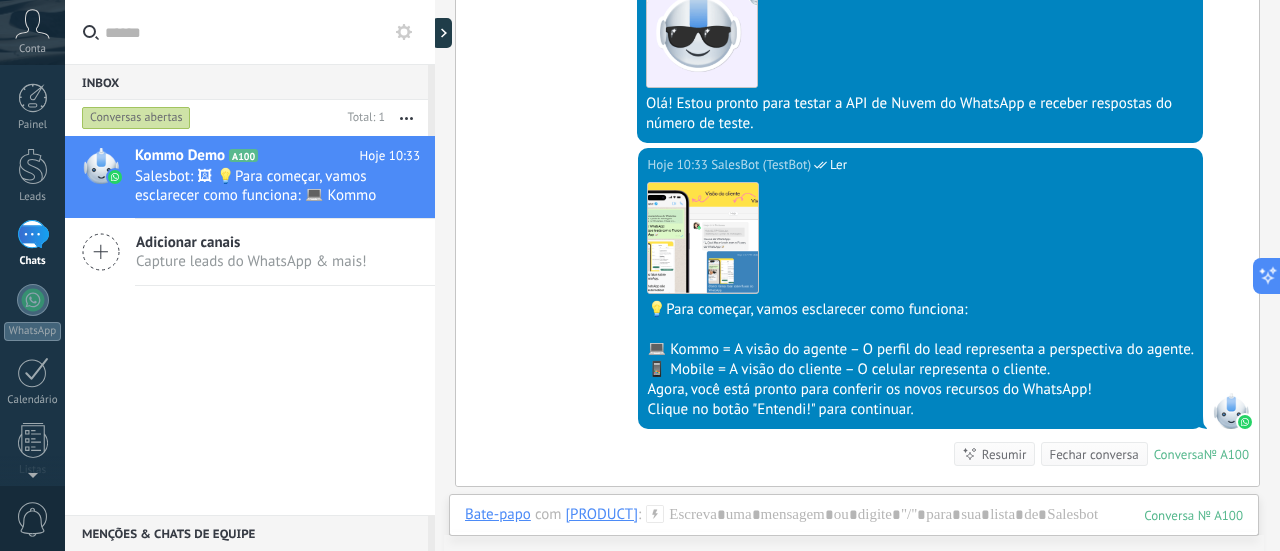 scroll, scrollTop: 569, scrollLeft: 0, axis: vertical 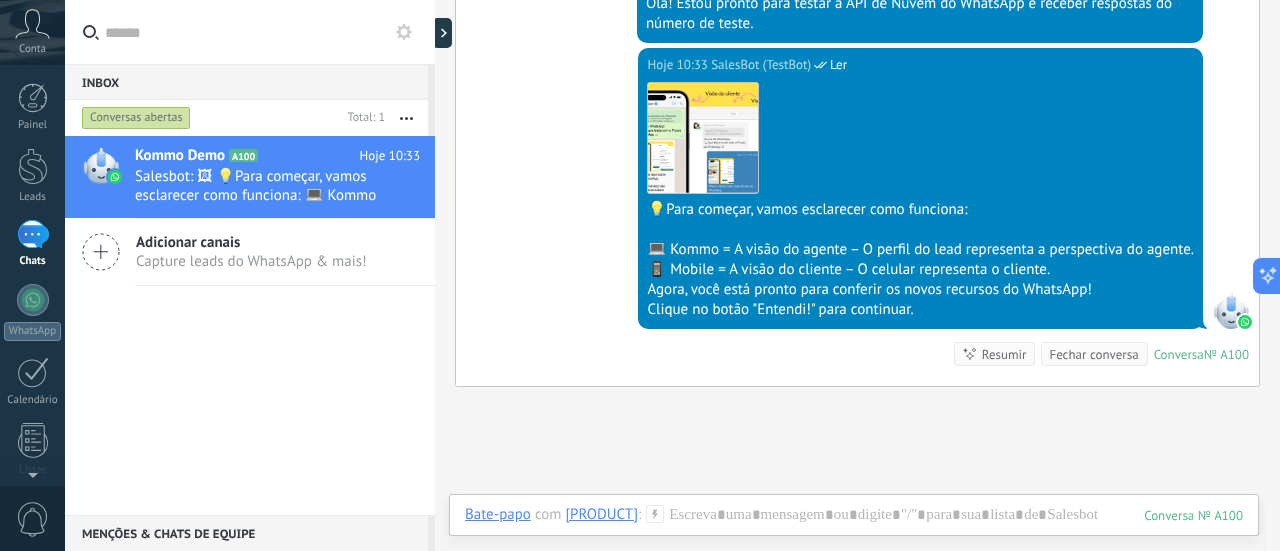click on "Capture leads do WhatsApp & mais!" at bounding box center [251, 261] 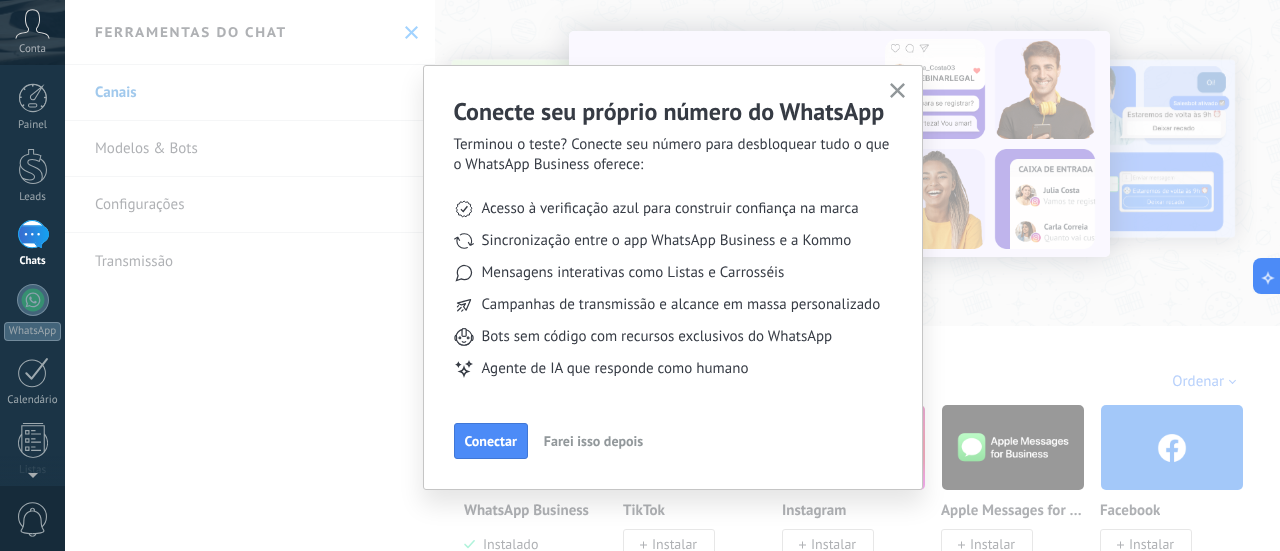 click at bounding box center [897, 91] 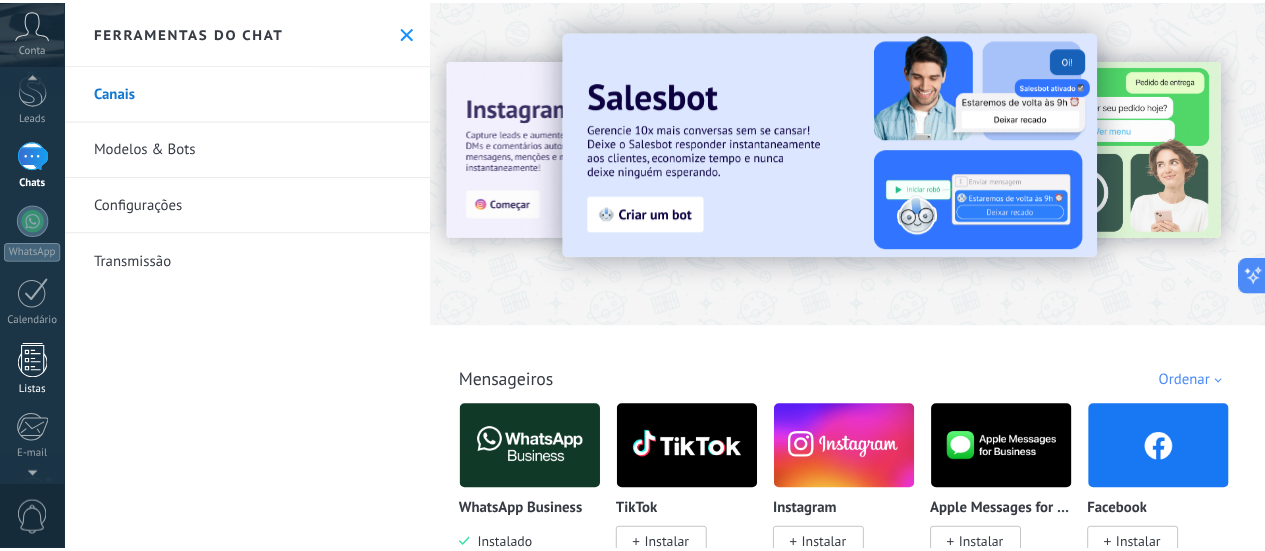 scroll, scrollTop: 279, scrollLeft: 0, axis: vertical 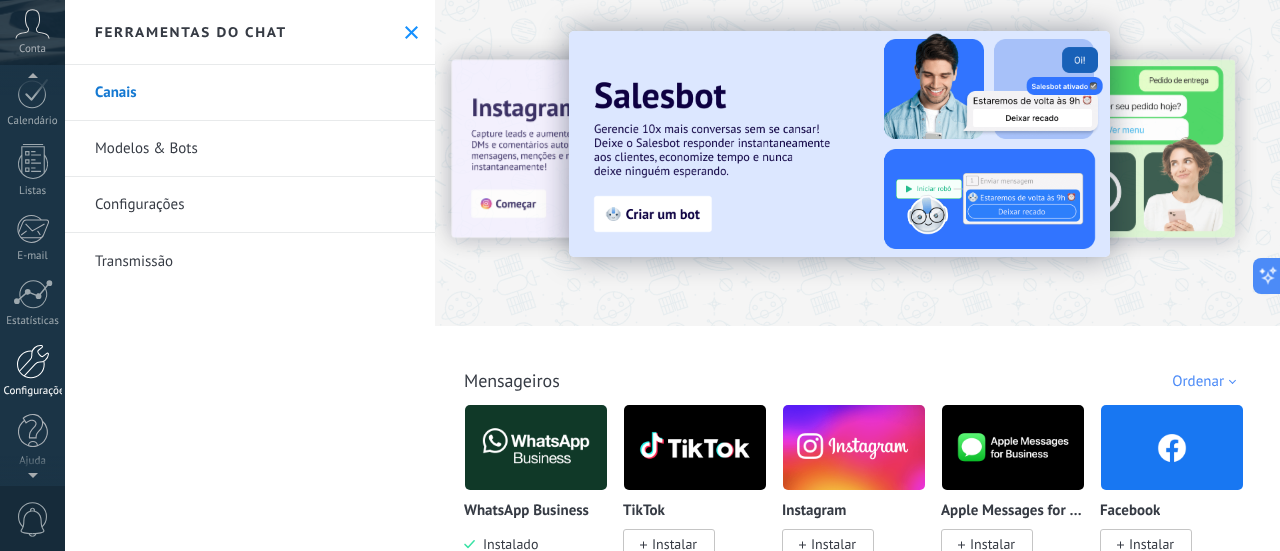 click at bounding box center [33, 361] 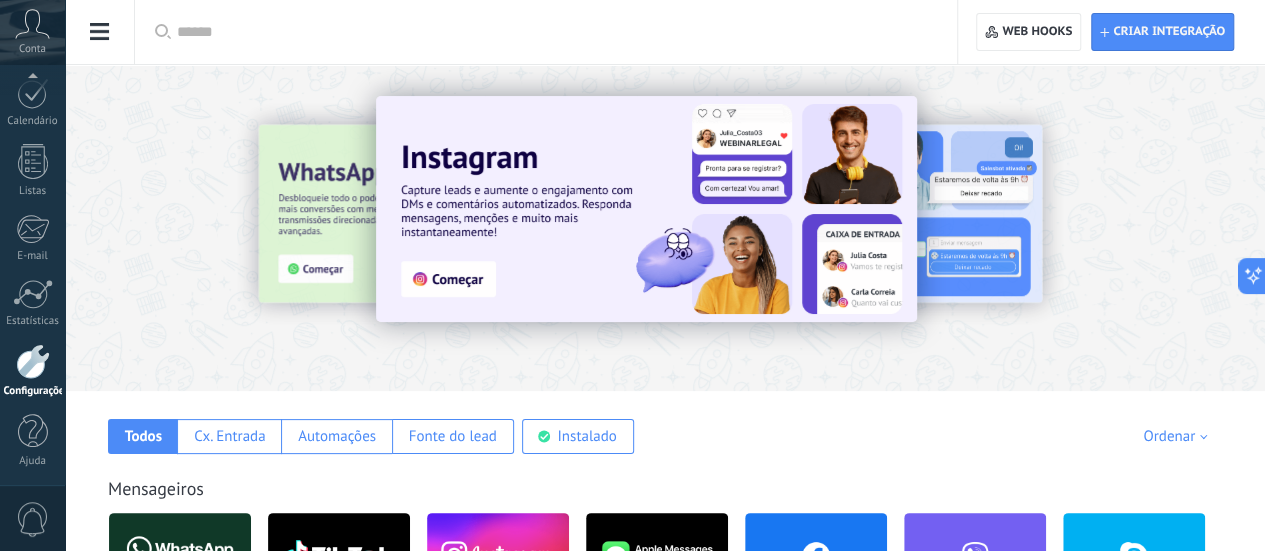 click on "Configurações gerais" at bounding box center (-116, 205) 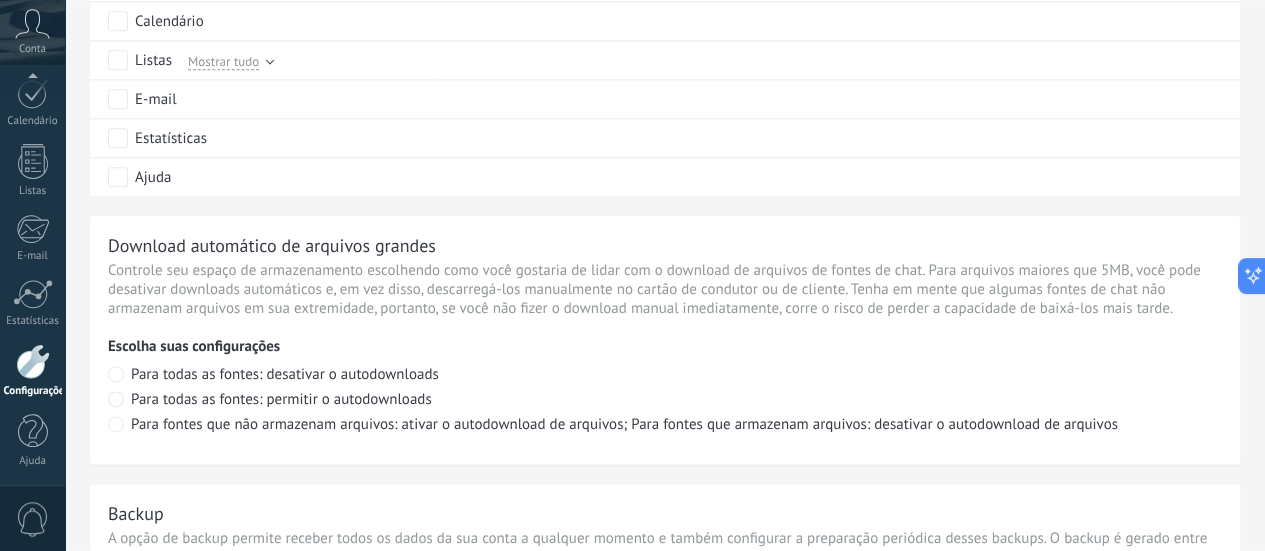 scroll, scrollTop: 1300, scrollLeft: 0, axis: vertical 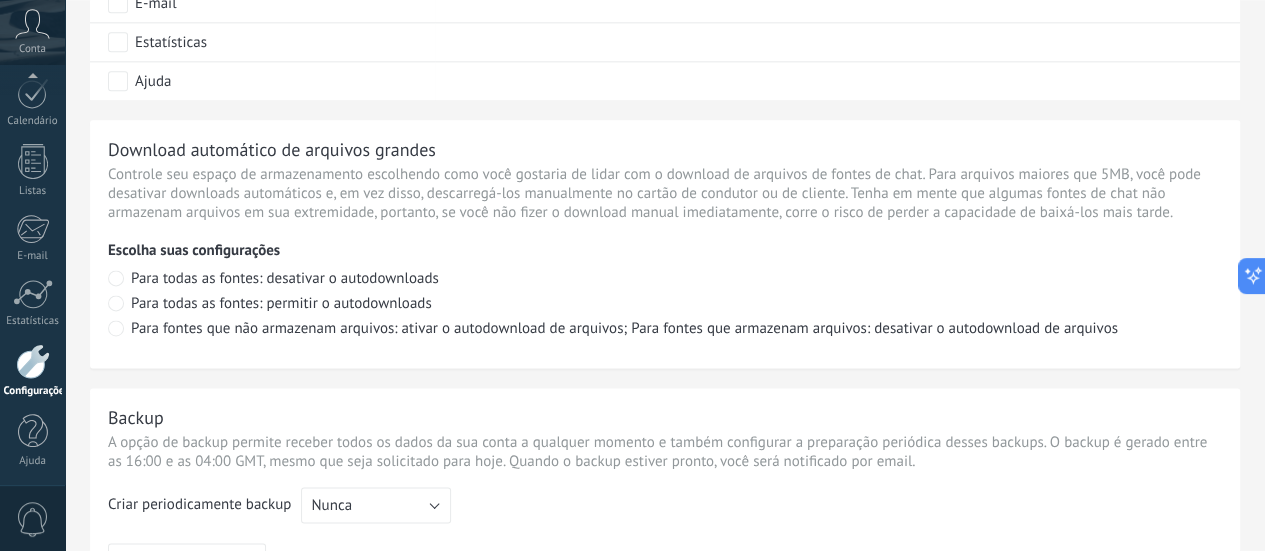 click on "IA da Kommo" at bounding box center (-116, 373) 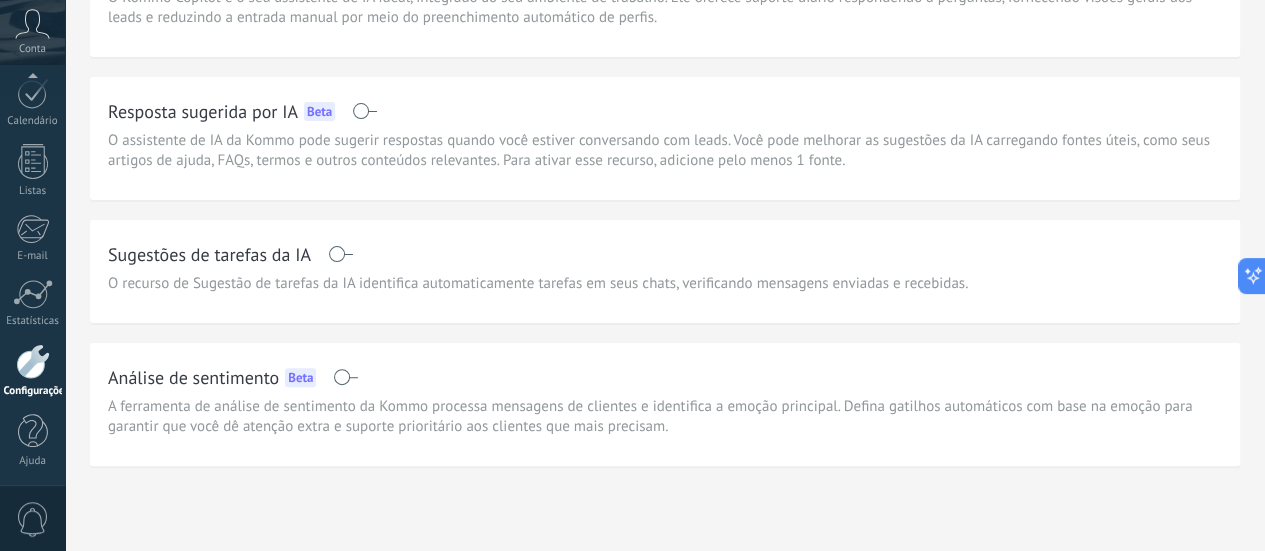 scroll, scrollTop: 170, scrollLeft: 0, axis: vertical 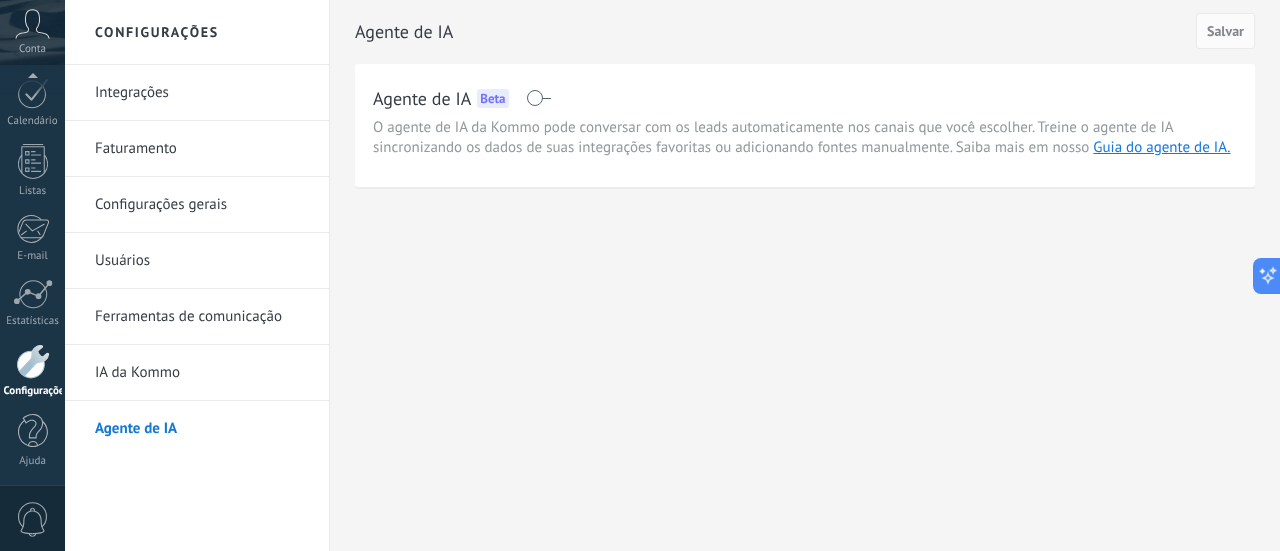 click at bounding box center (538, 98) 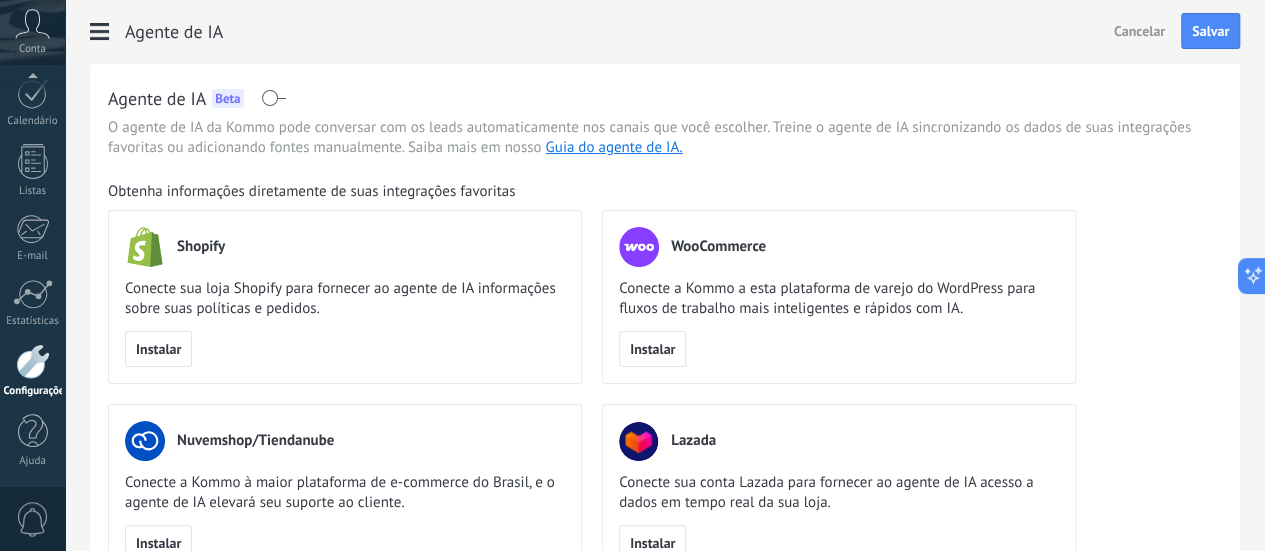 click at bounding box center (273, 98) 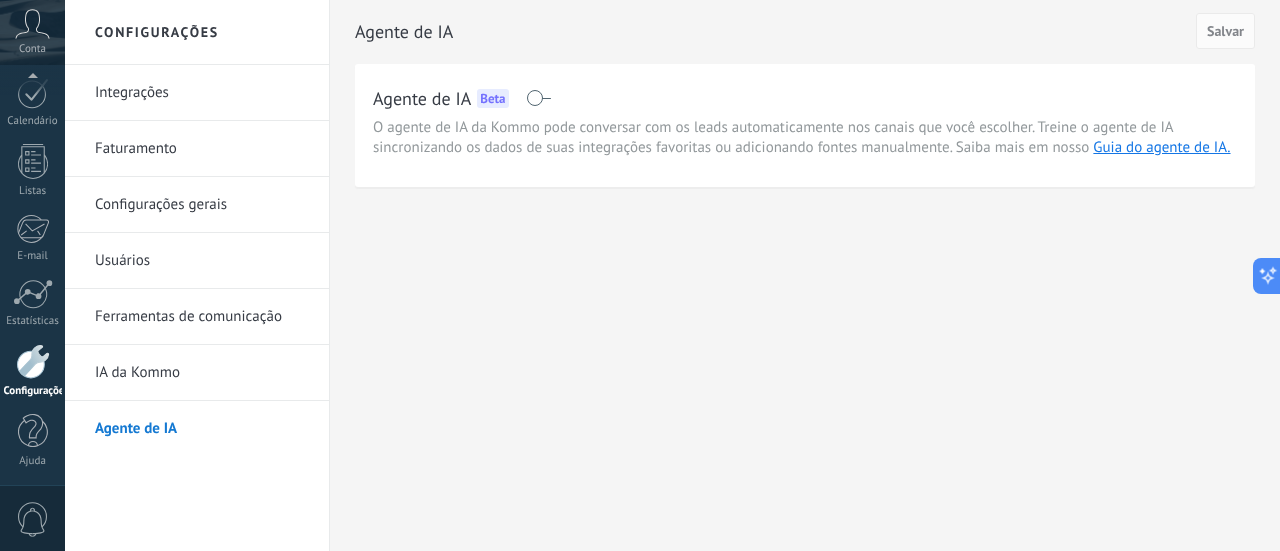 click on "Configurações gerais" at bounding box center (202, 205) 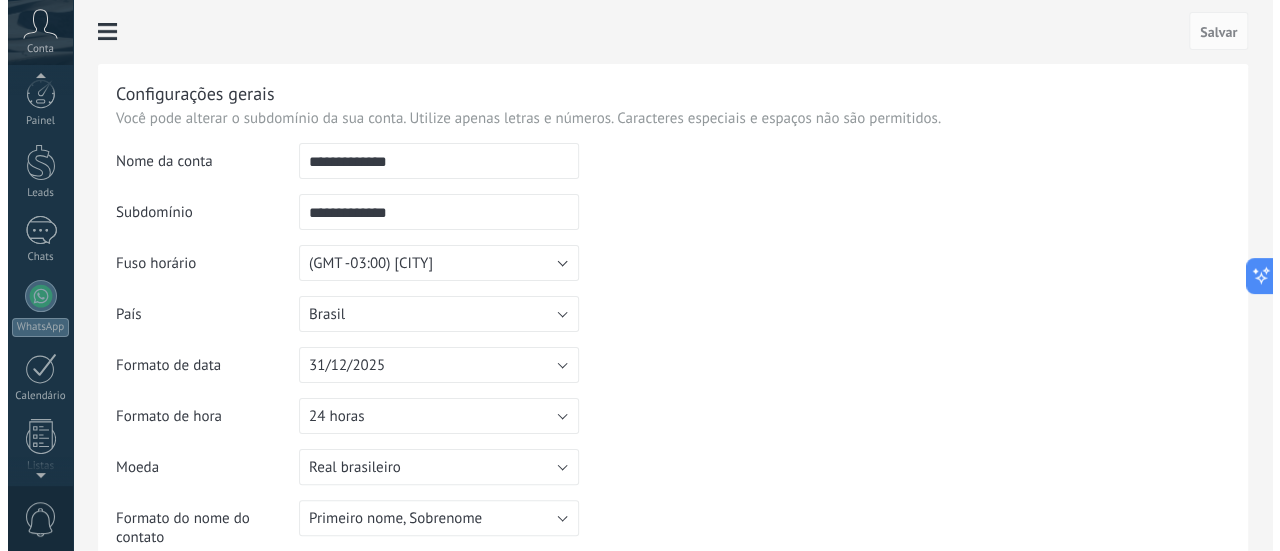 scroll, scrollTop: 0, scrollLeft: 0, axis: both 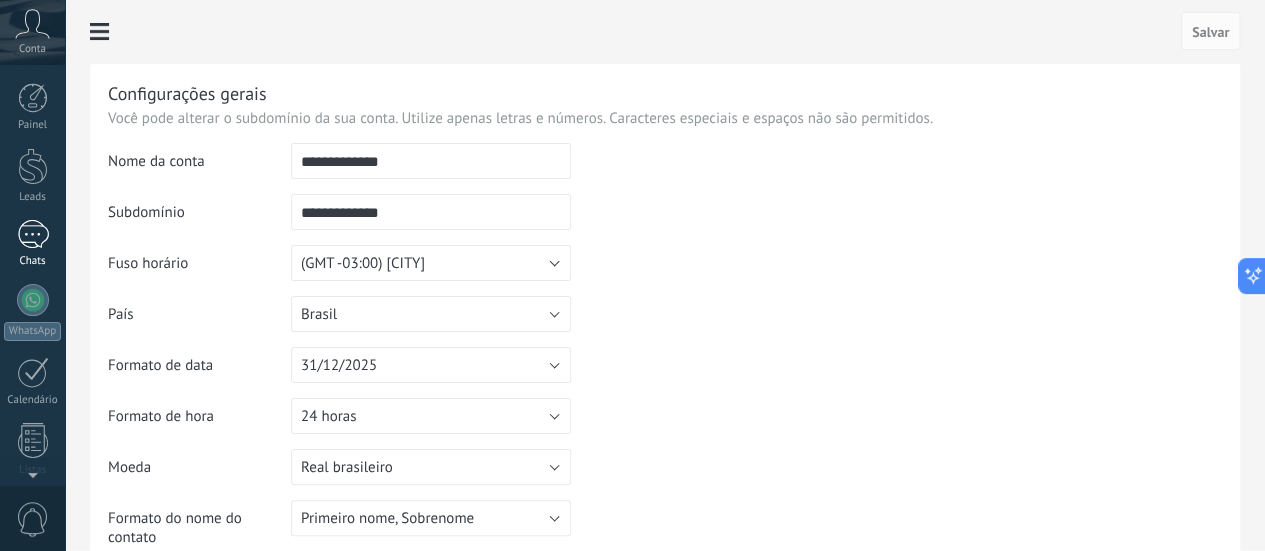 click on "1" at bounding box center (33, 234) 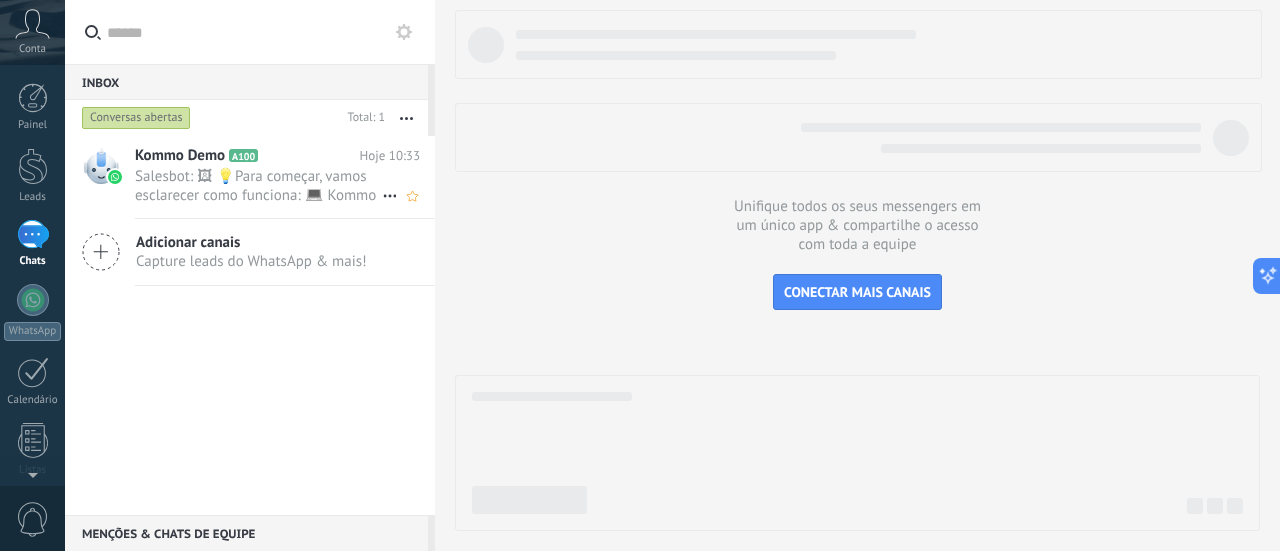 click on "Salesbot: 🖼 💡Para começar, vamos esclarecer como funciona:
💻 Kommo = A visão do agente – O perfil do lead representa a ..." at bounding box center [258, 186] 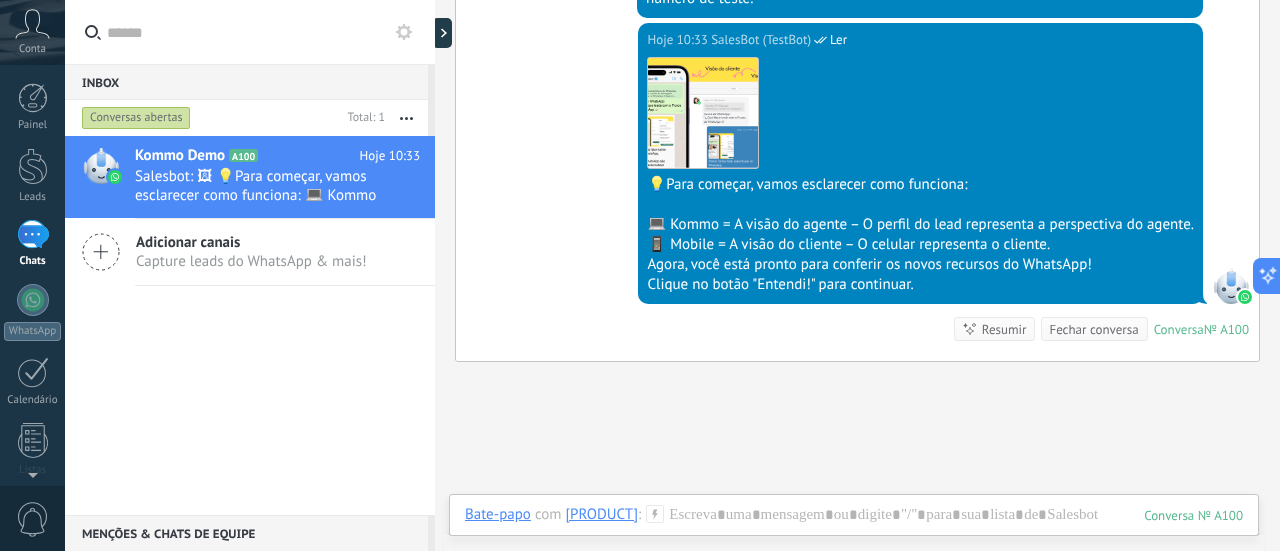 scroll, scrollTop: 616, scrollLeft: 0, axis: vertical 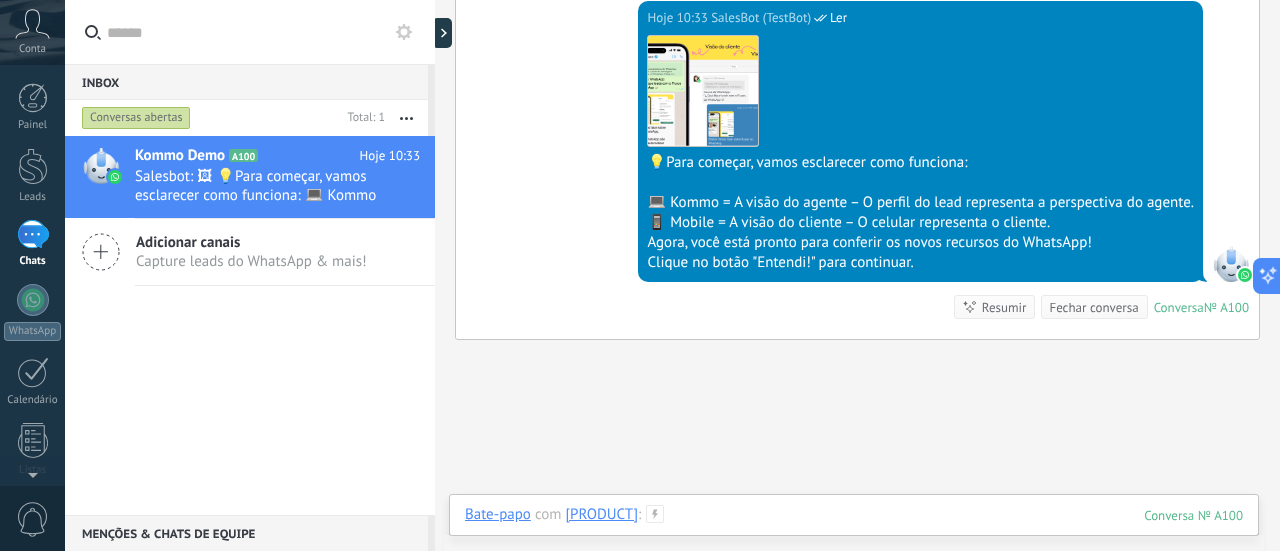click at bounding box center [854, 535] 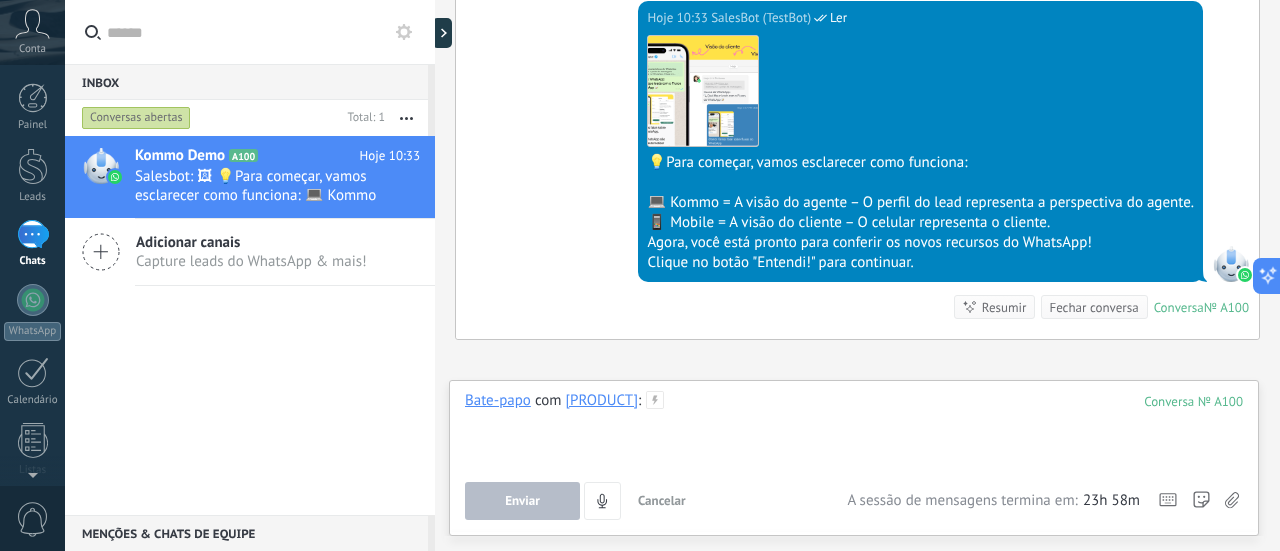 type 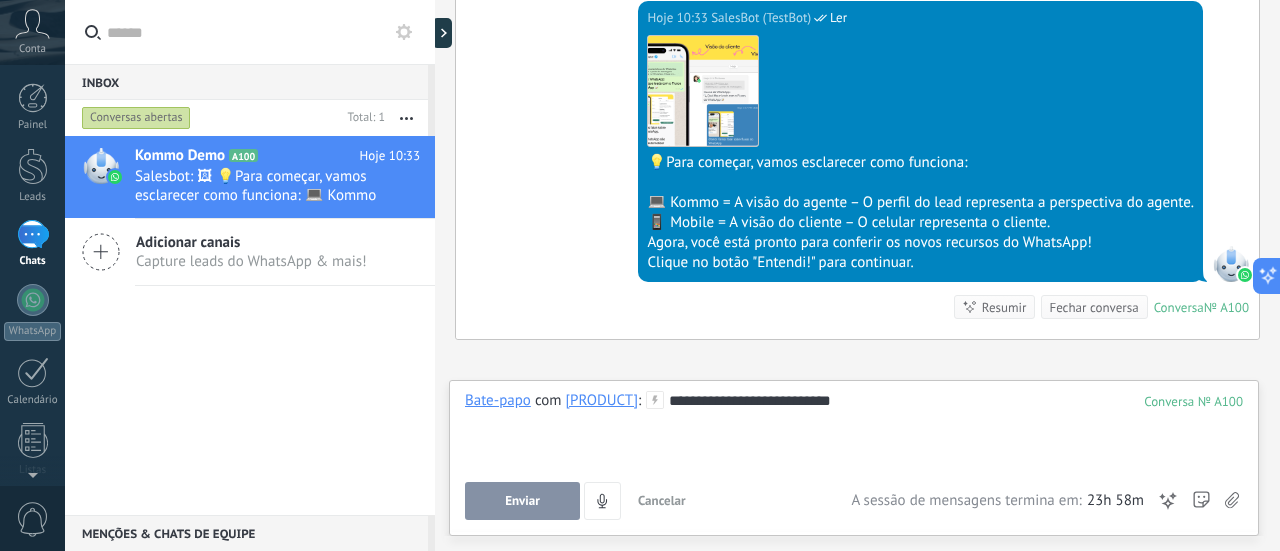 click on "Enviar" at bounding box center (522, 501) 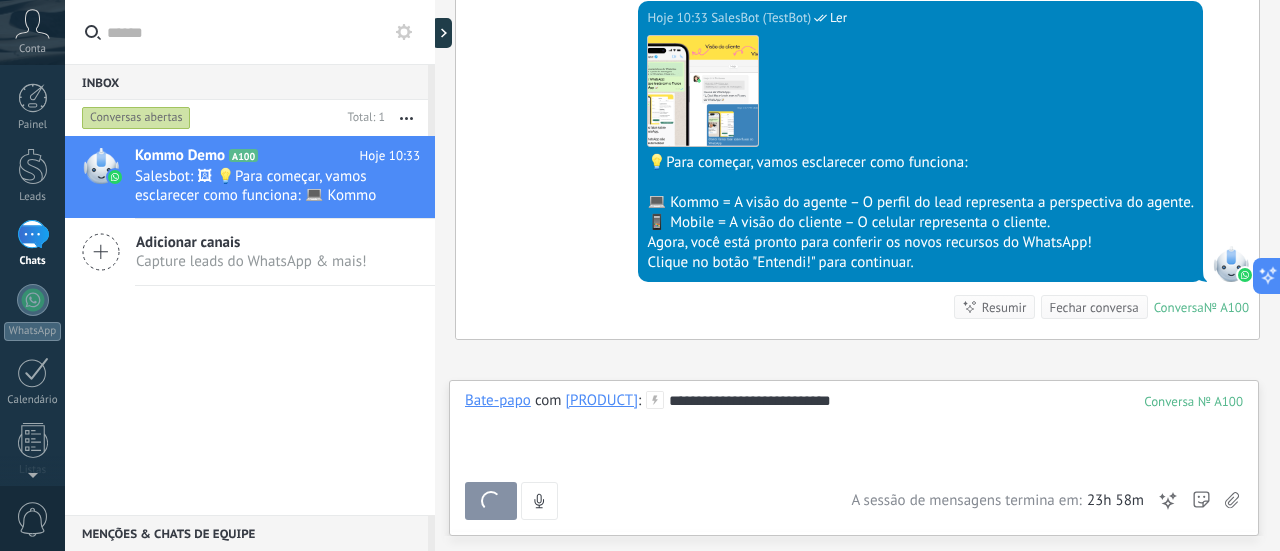 scroll, scrollTop: 845, scrollLeft: 0, axis: vertical 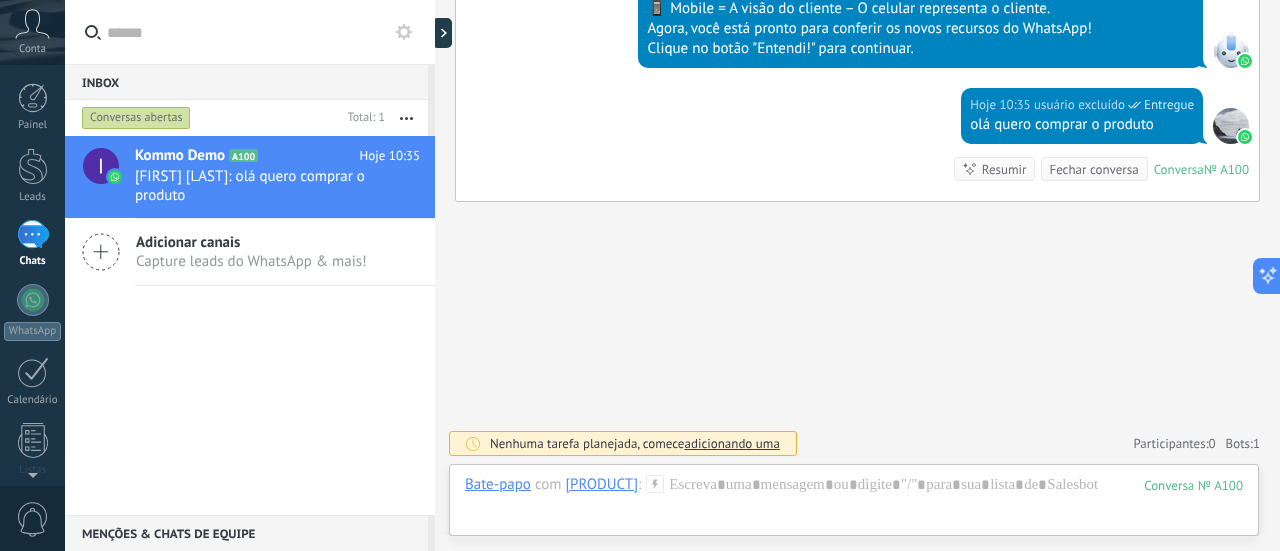click on "adicionando uma" at bounding box center [731, 443] 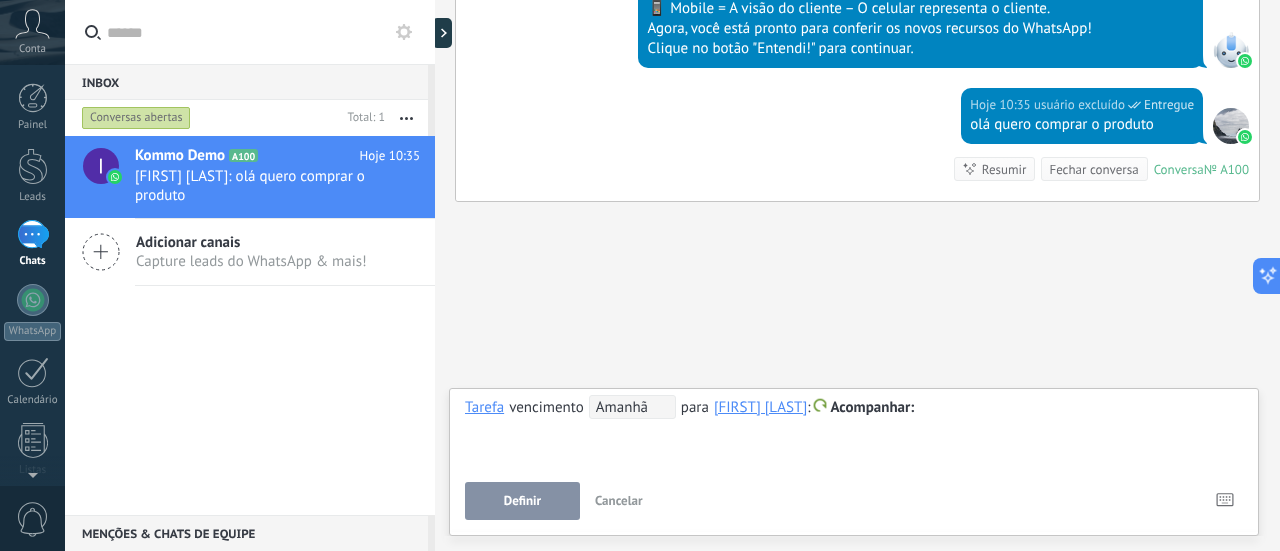 click on "Olá! Estou pronto para testar o WhatsApp na Kommo. Meu código de verificação é [CODE] O valor do campo «Nome» está definido para «[NAME]» O valor do campo «Telefone» está definido para «[PHONE]» Olá! Estou pronto para testar a API de Nuvem do WhatsApp e receber respostas do número de teste. 💡Para começar, vamos esclarecer como funciona: Kommo = A visão do agente – O perfil do lead representa a perspectiva do agente. Mobile = A visão do cliente – O celular representa o cliente. Agora, você está pronto para conferir os novos recursos do WhatsApp! Clique no botão "Entendi!" para continuar. Entregue olá quero comprar o produto Conversa 0 1" at bounding box center (857, -140) 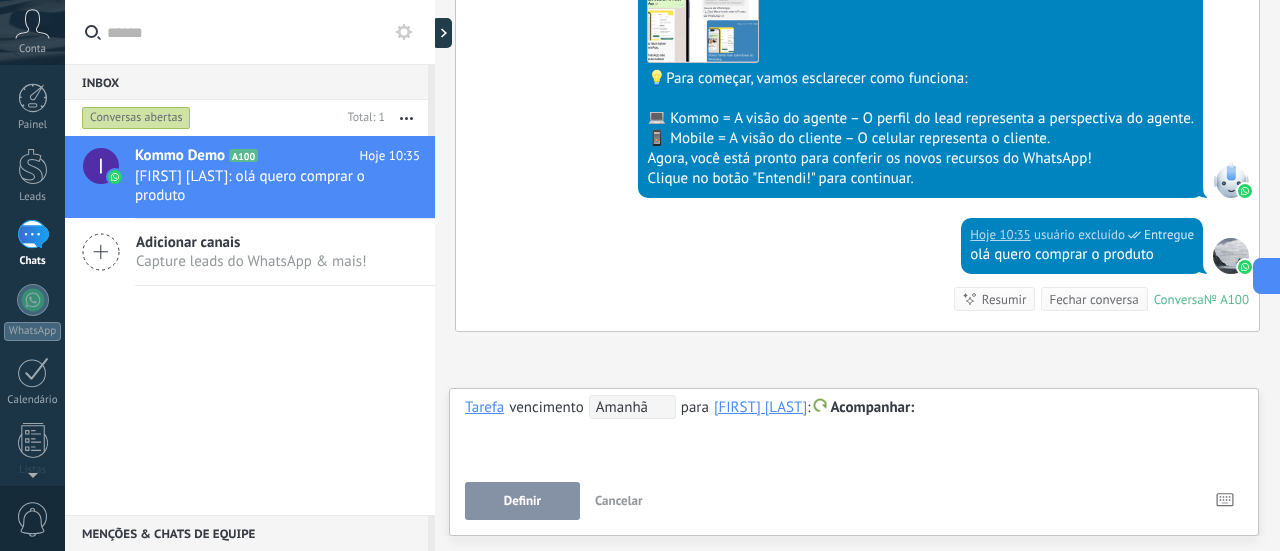 scroll, scrollTop: 645, scrollLeft: 0, axis: vertical 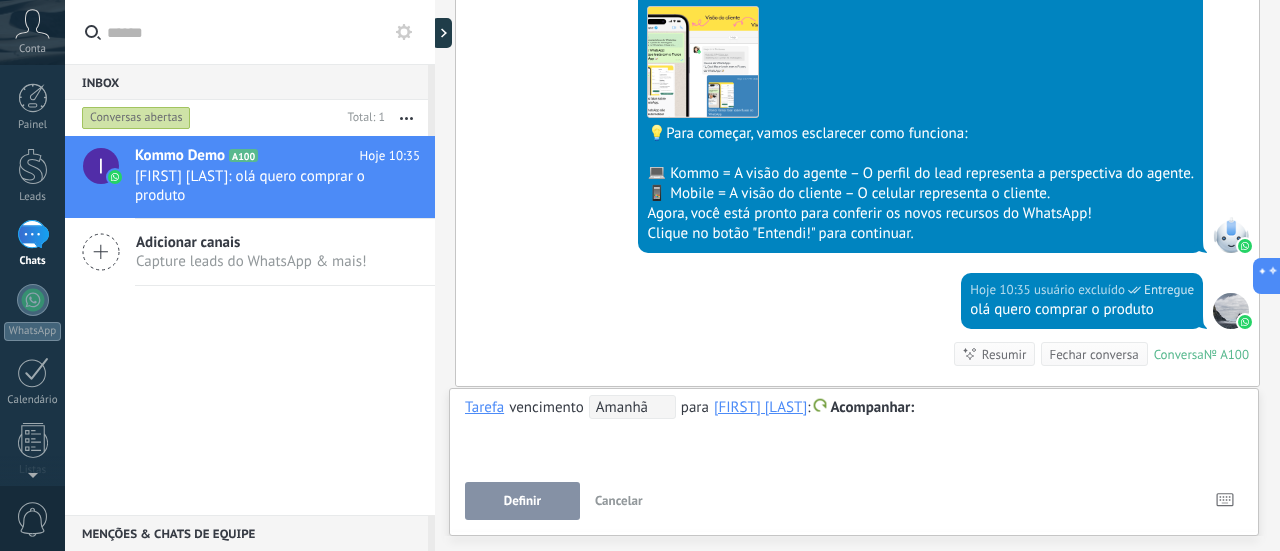 click on "💻 Kommo = A visão do agente – O perfil do lead representa a perspectiva do agente." at bounding box center (920, 174) 